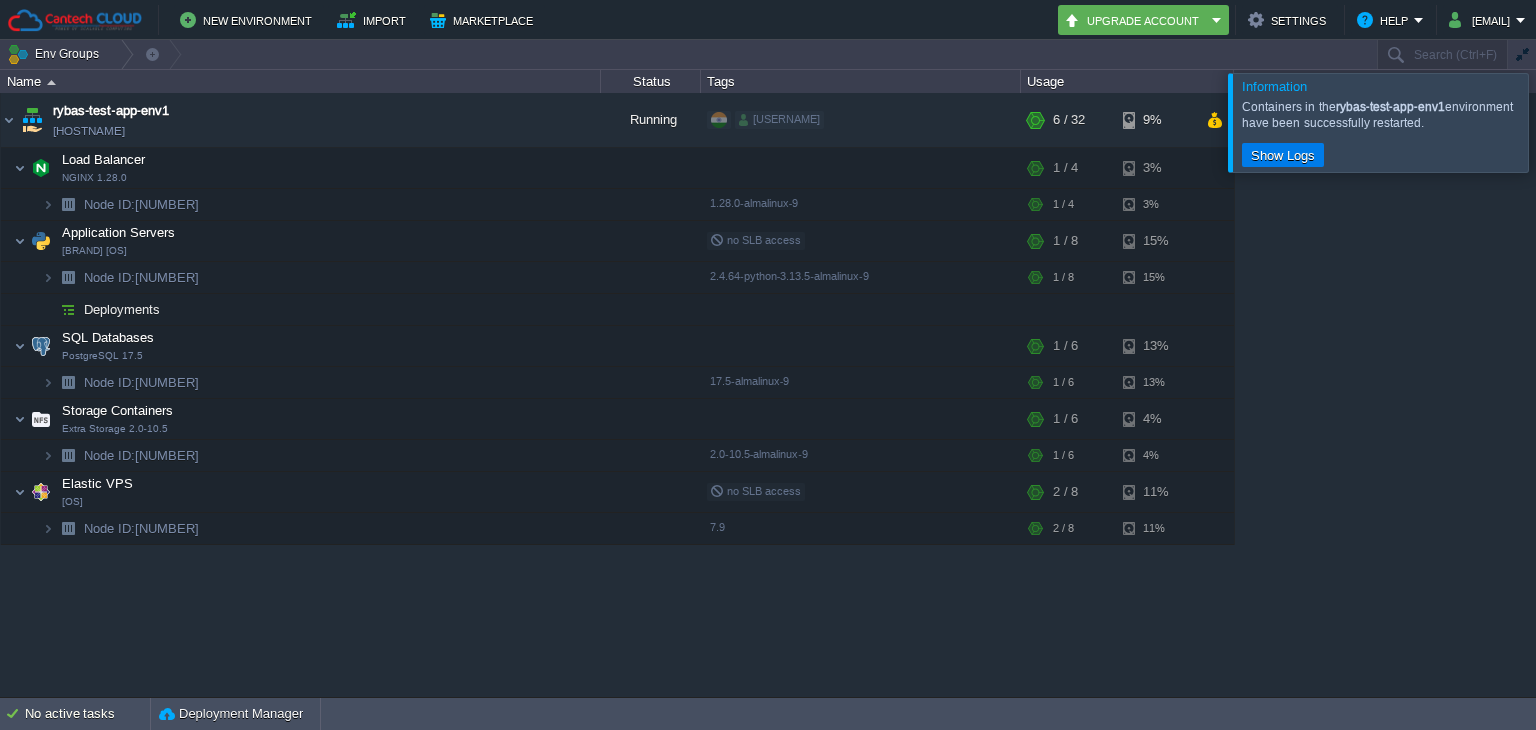 scroll, scrollTop: 0, scrollLeft: 0, axis: both 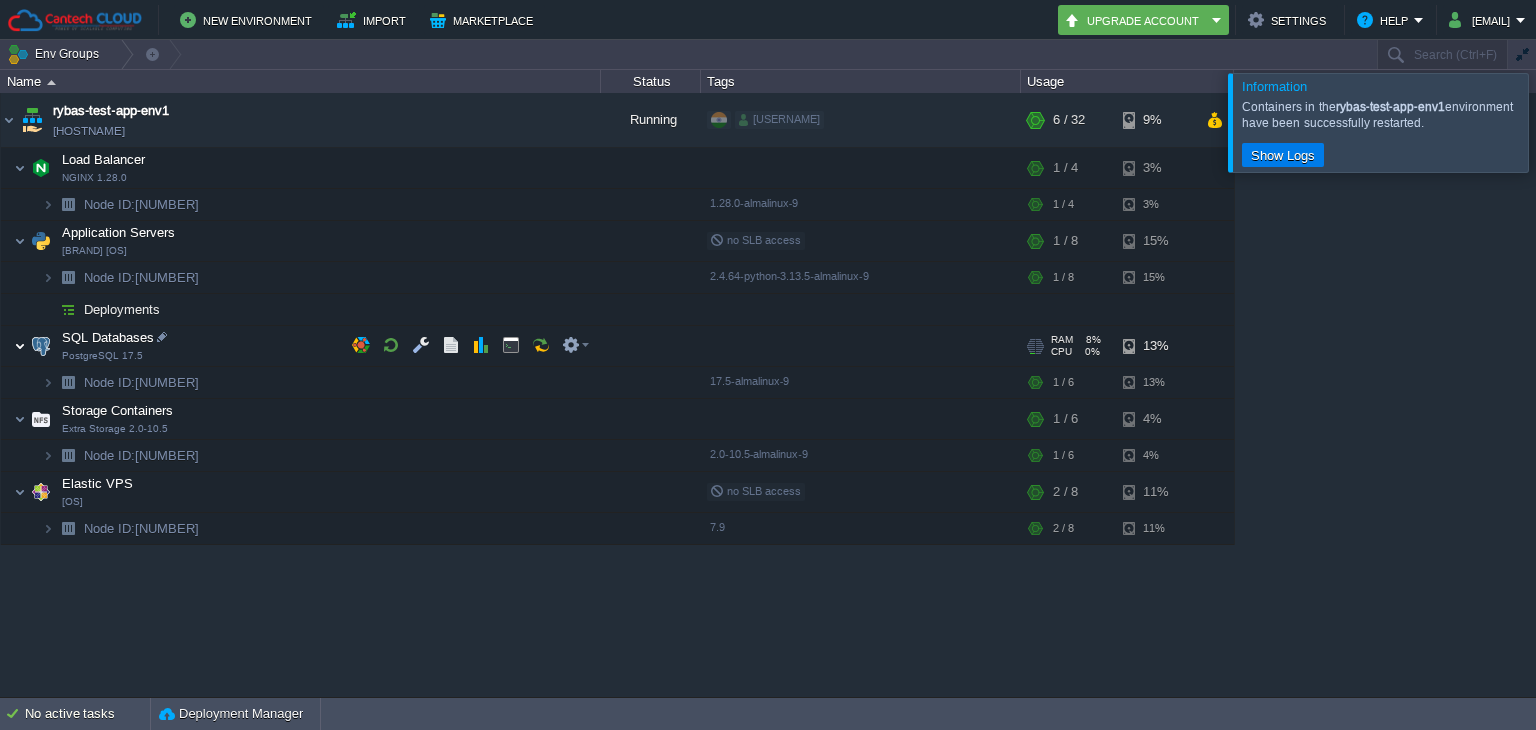 click at bounding box center [20, 346] 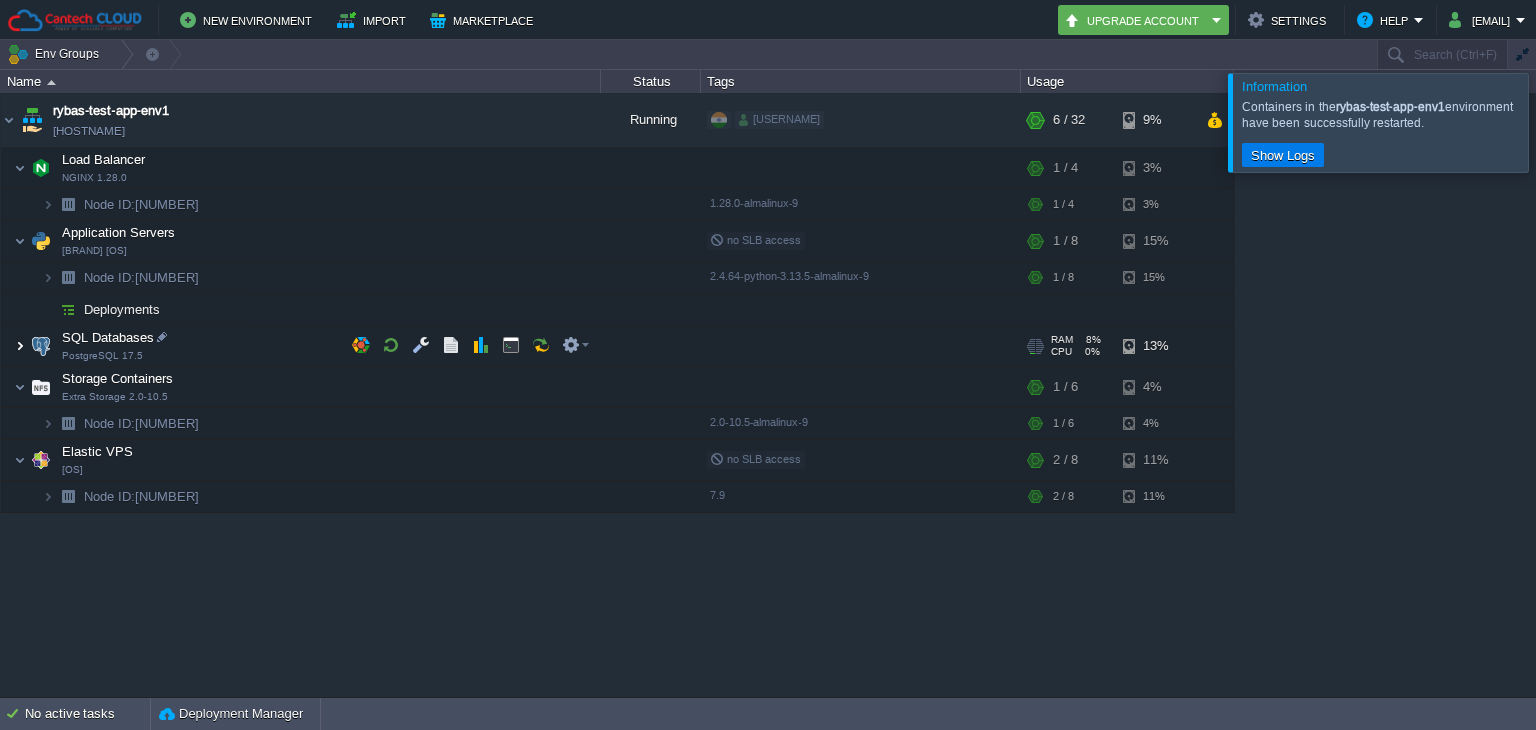 click at bounding box center (20, 346) 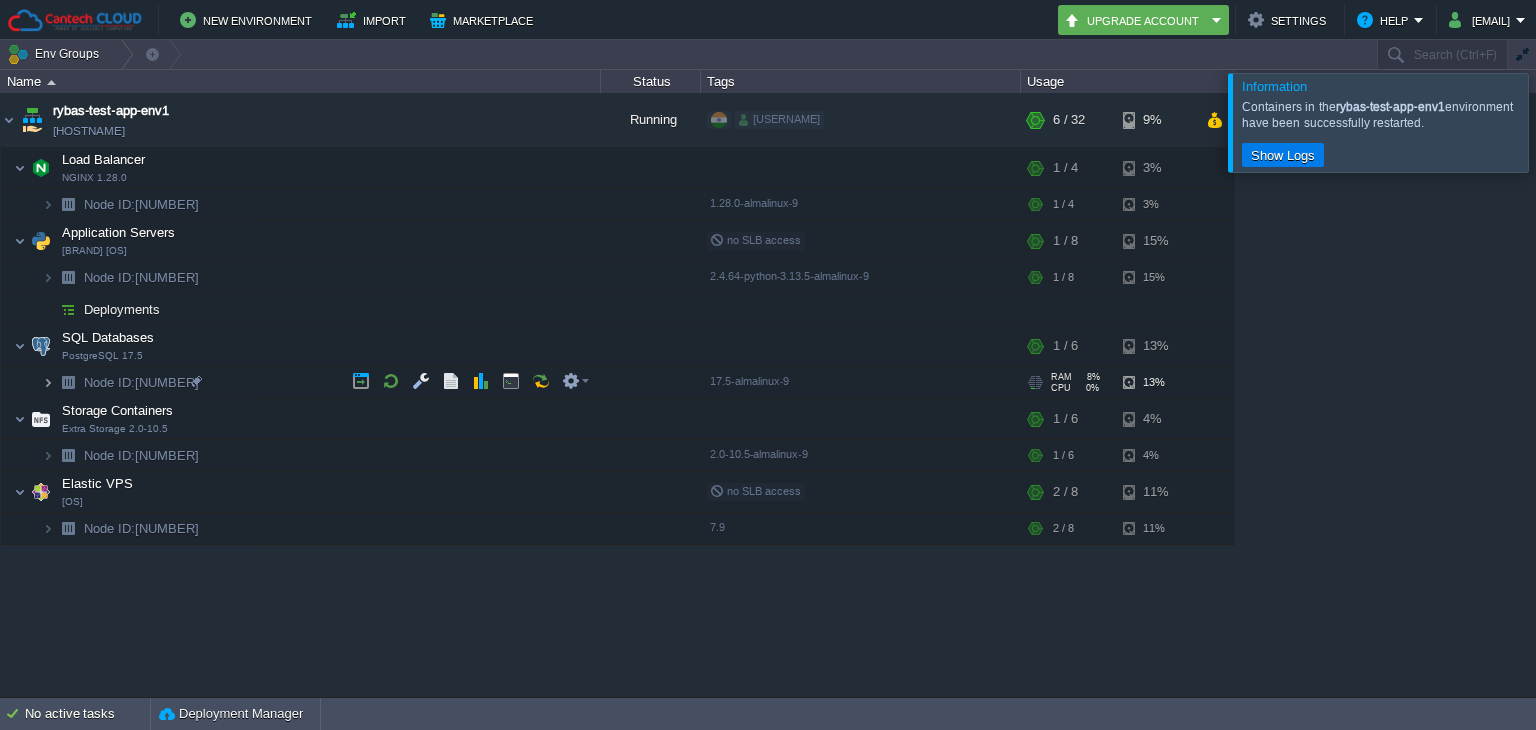 click at bounding box center (48, 382) 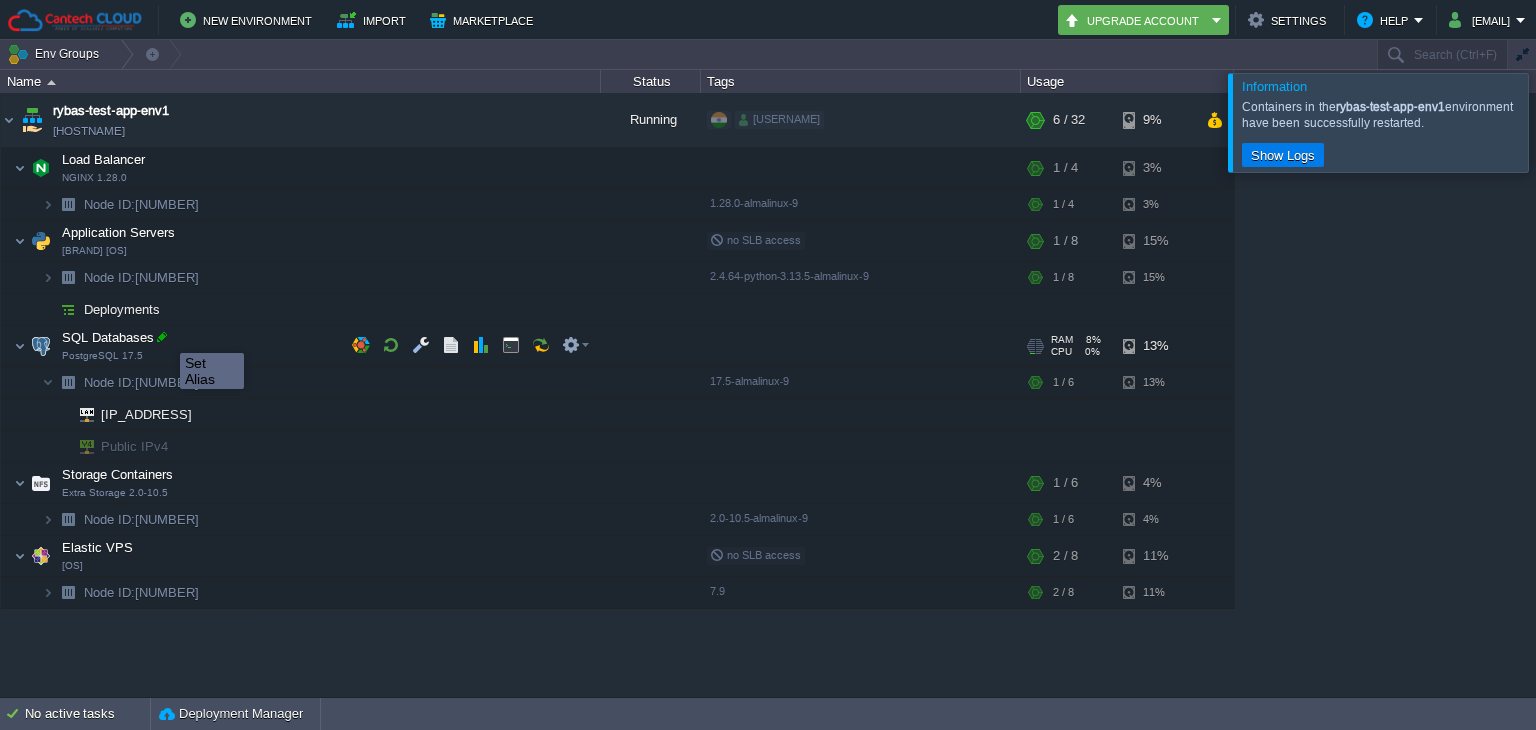 click at bounding box center (162, 337) 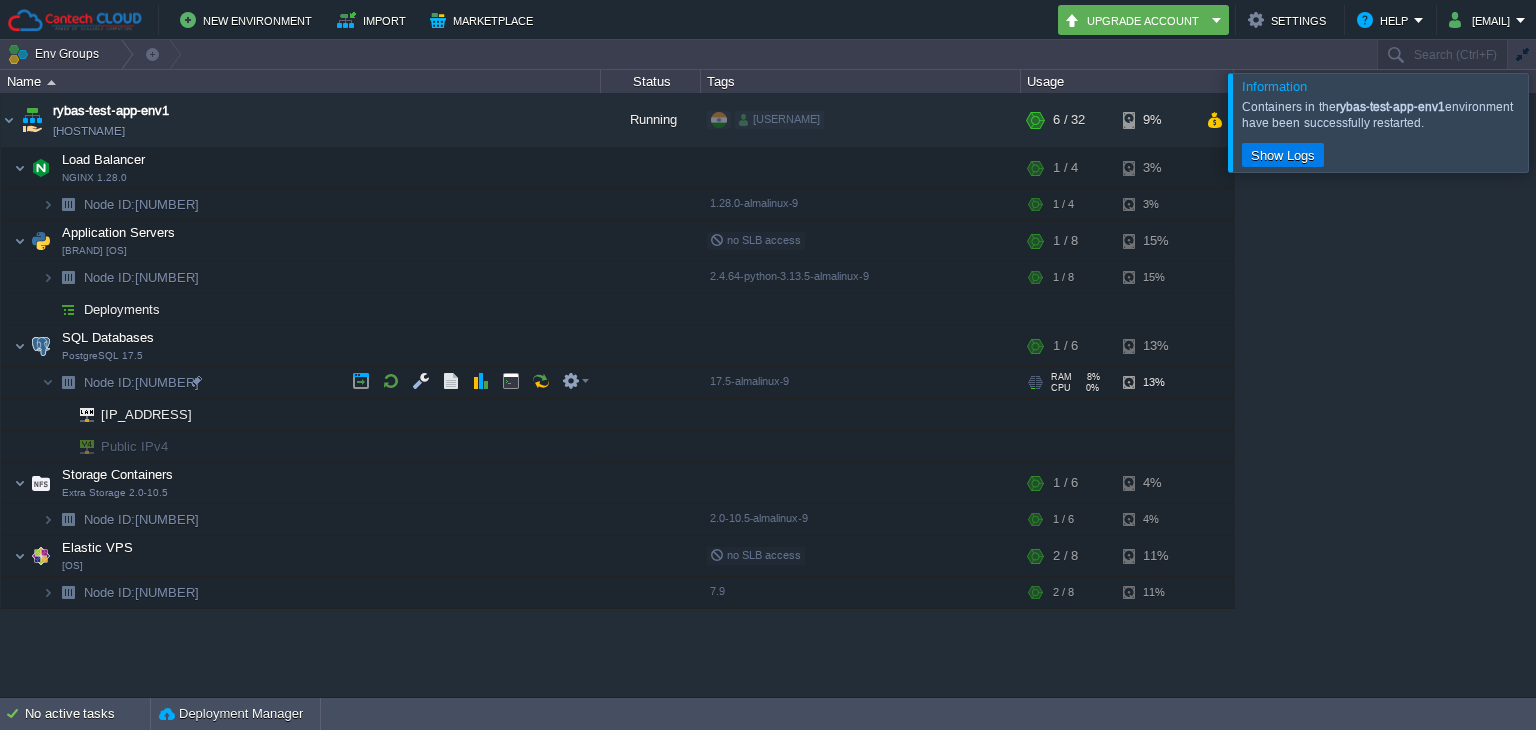 click on "Node ID:  [NUMBER]" at bounding box center (301, 383) 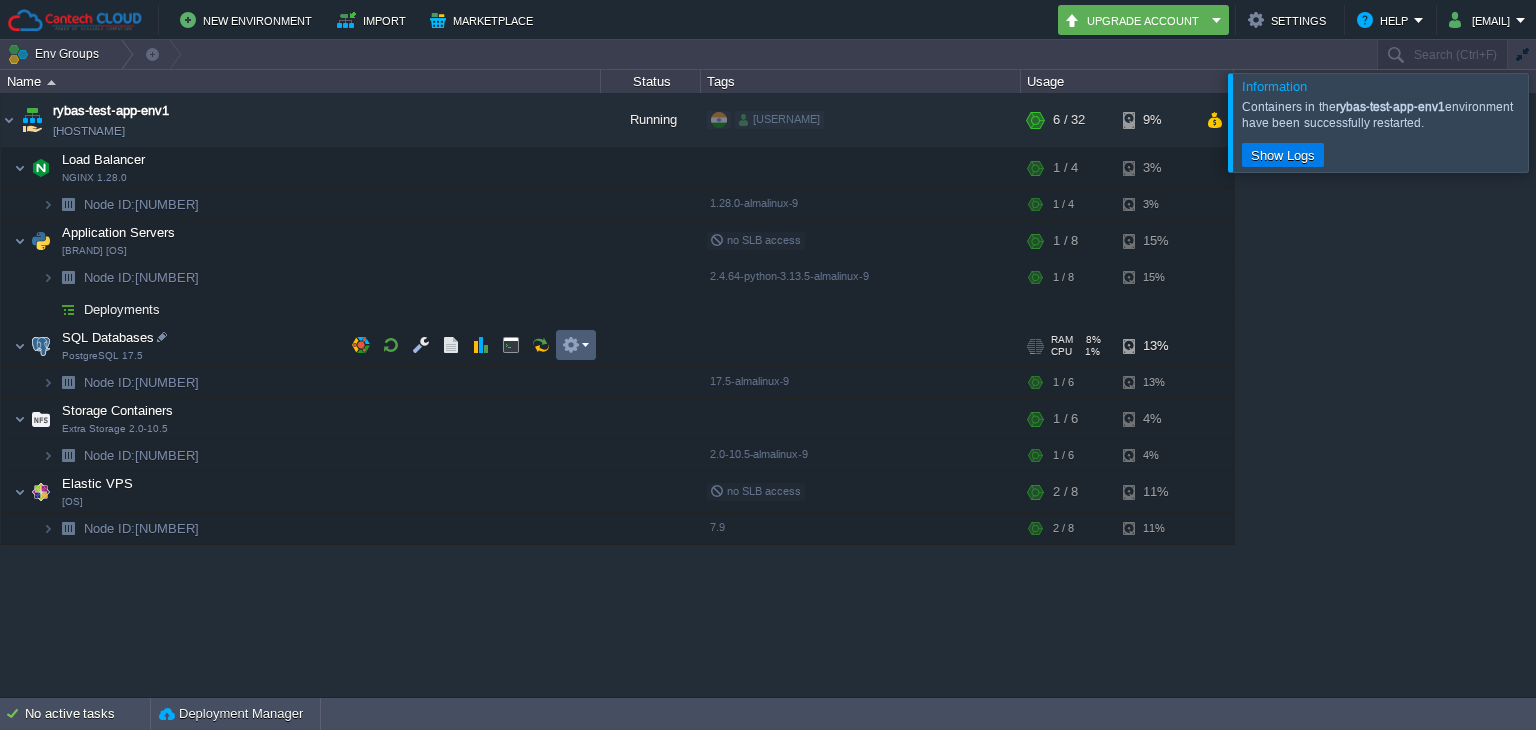 click at bounding box center (575, 345) 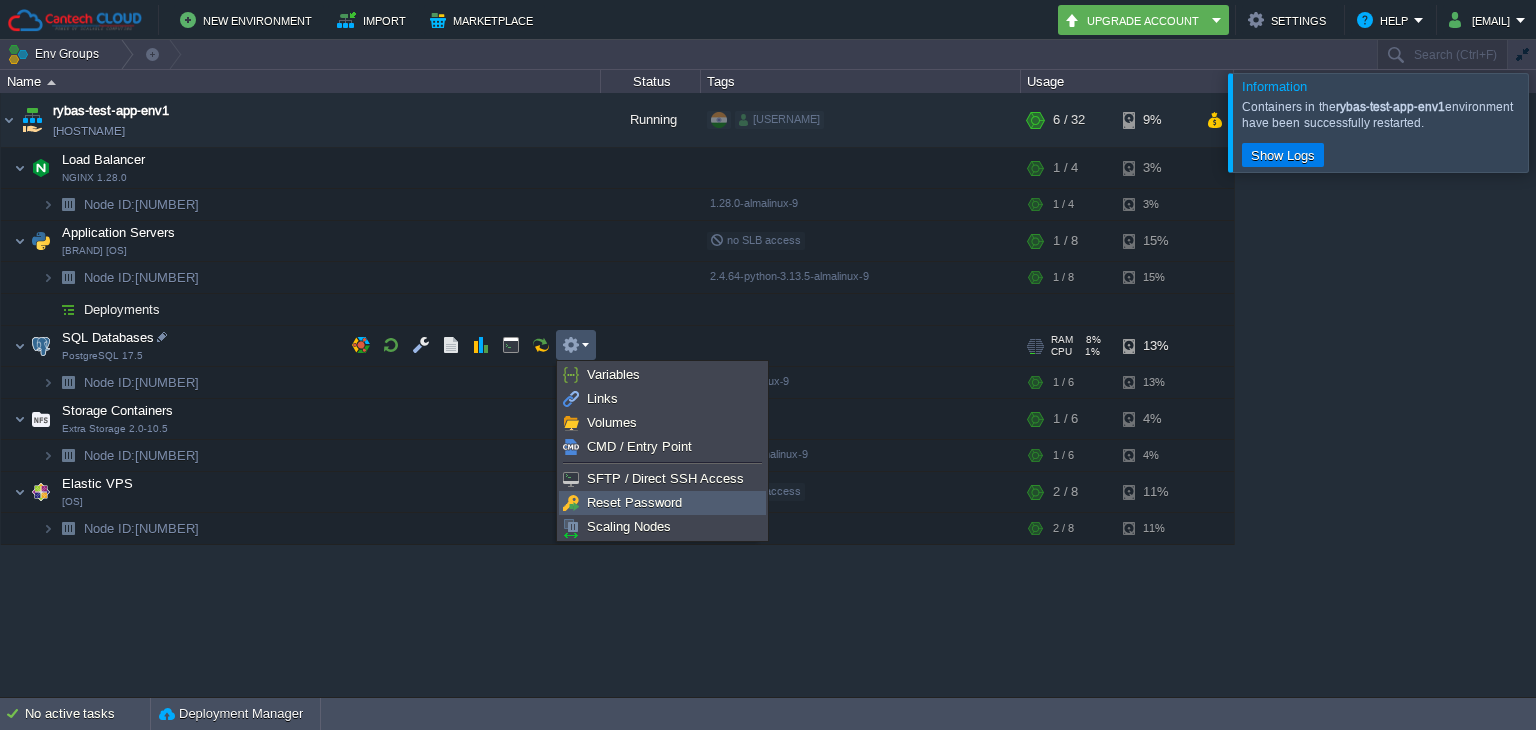 click on "Reset Password" at bounding box center [634, 502] 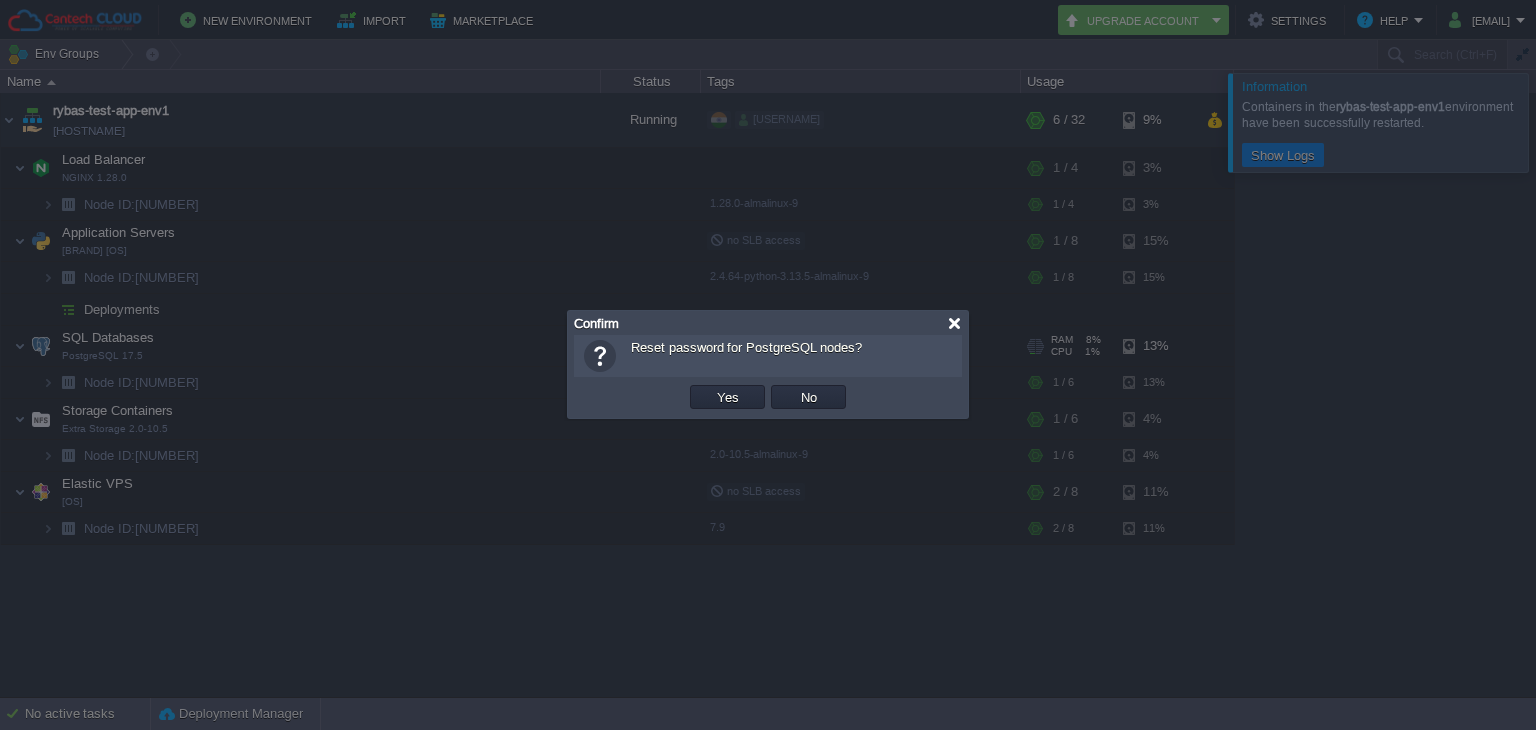 click at bounding box center (954, 323) 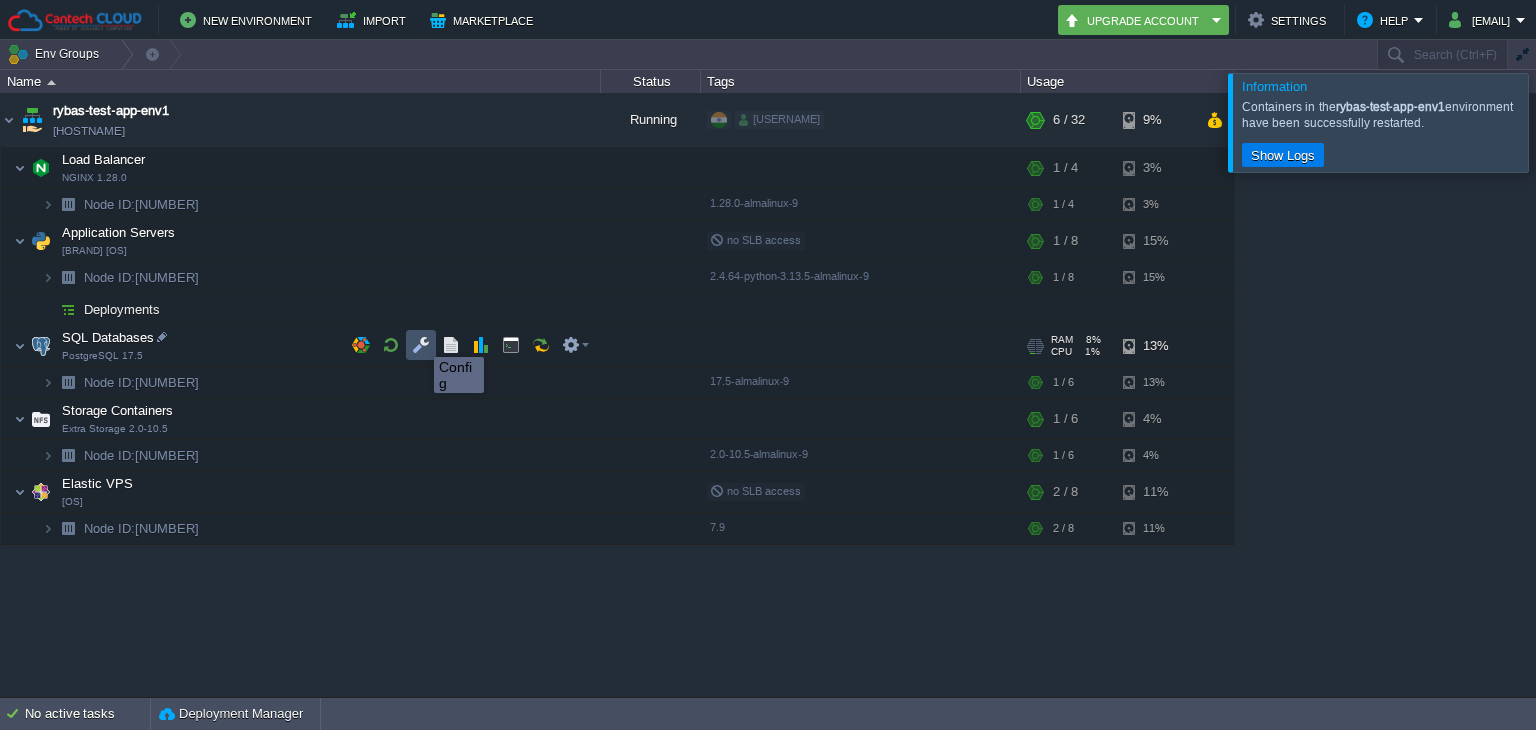 click at bounding box center [421, 345] 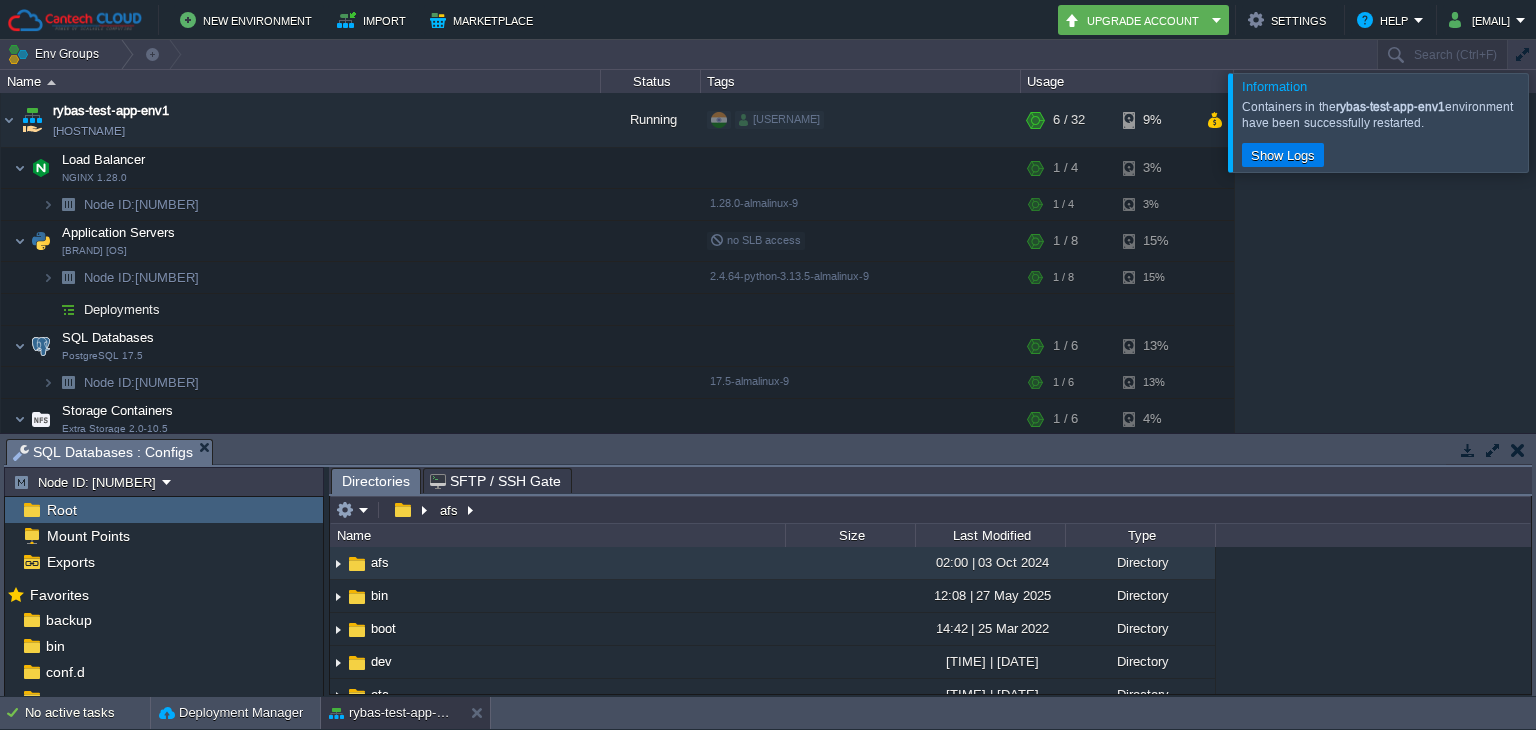 click at bounding box center [1518, 450] 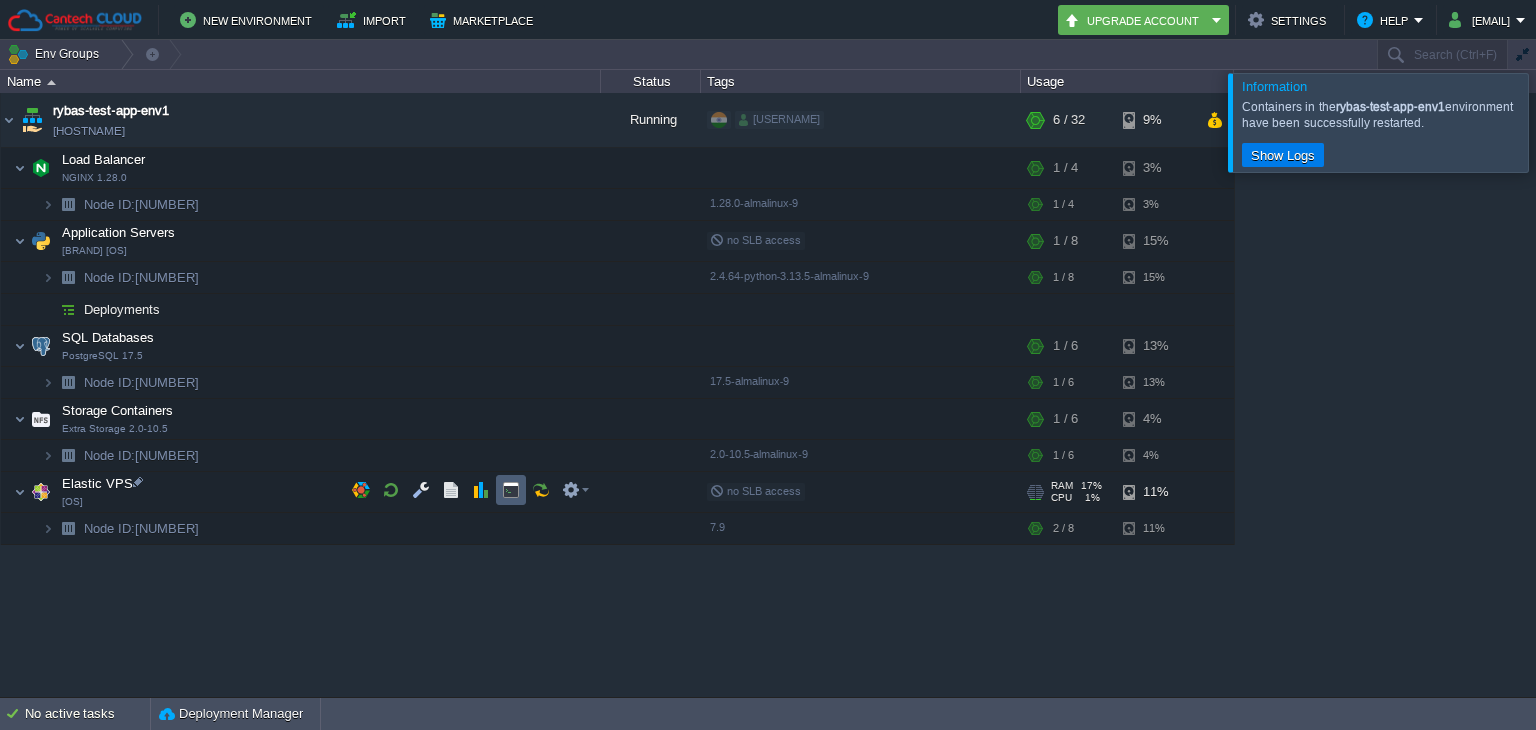 click at bounding box center (511, 490) 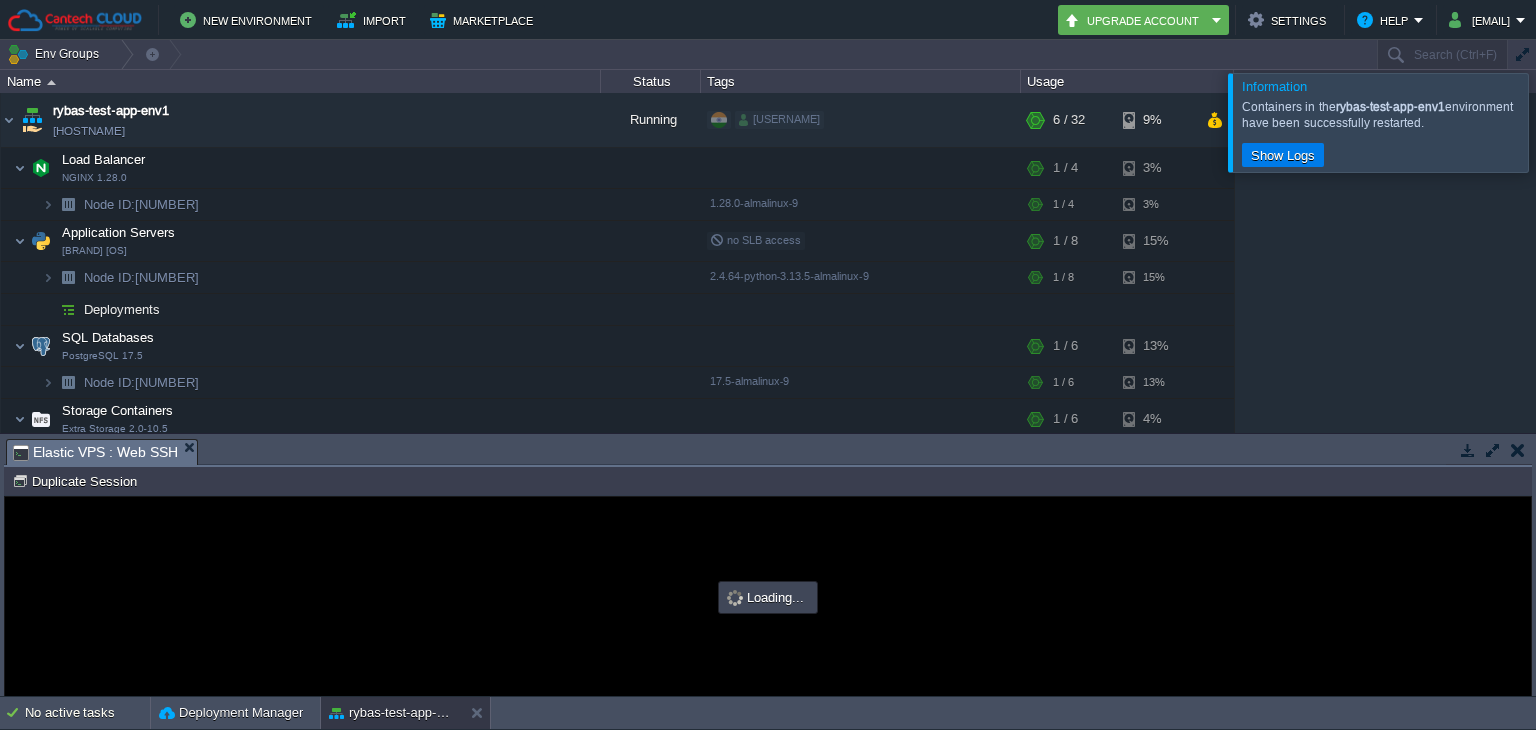 scroll, scrollTop: 0, scrollLeft: 0, axis: both 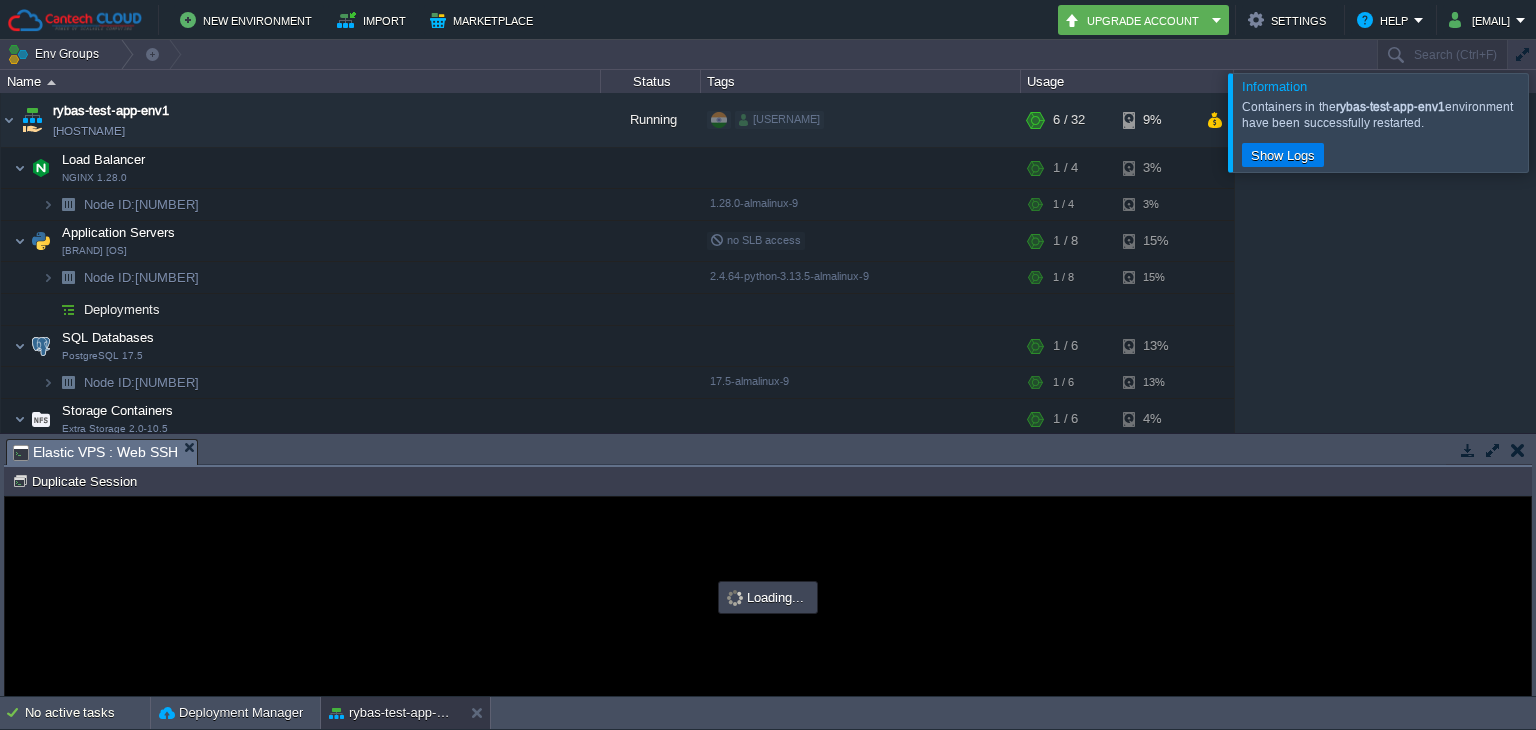 type on "#000000" 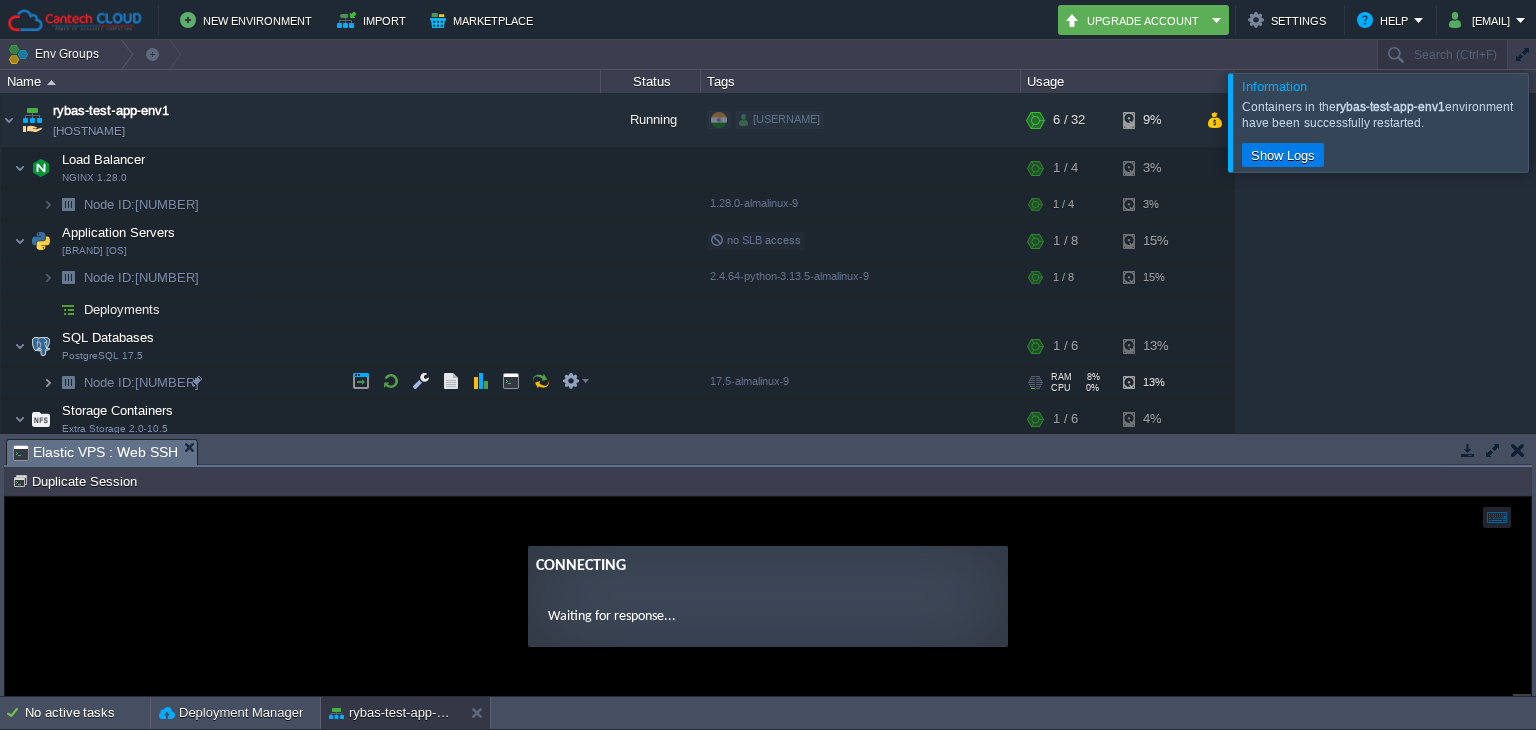 click at bounding box center (48, 382) 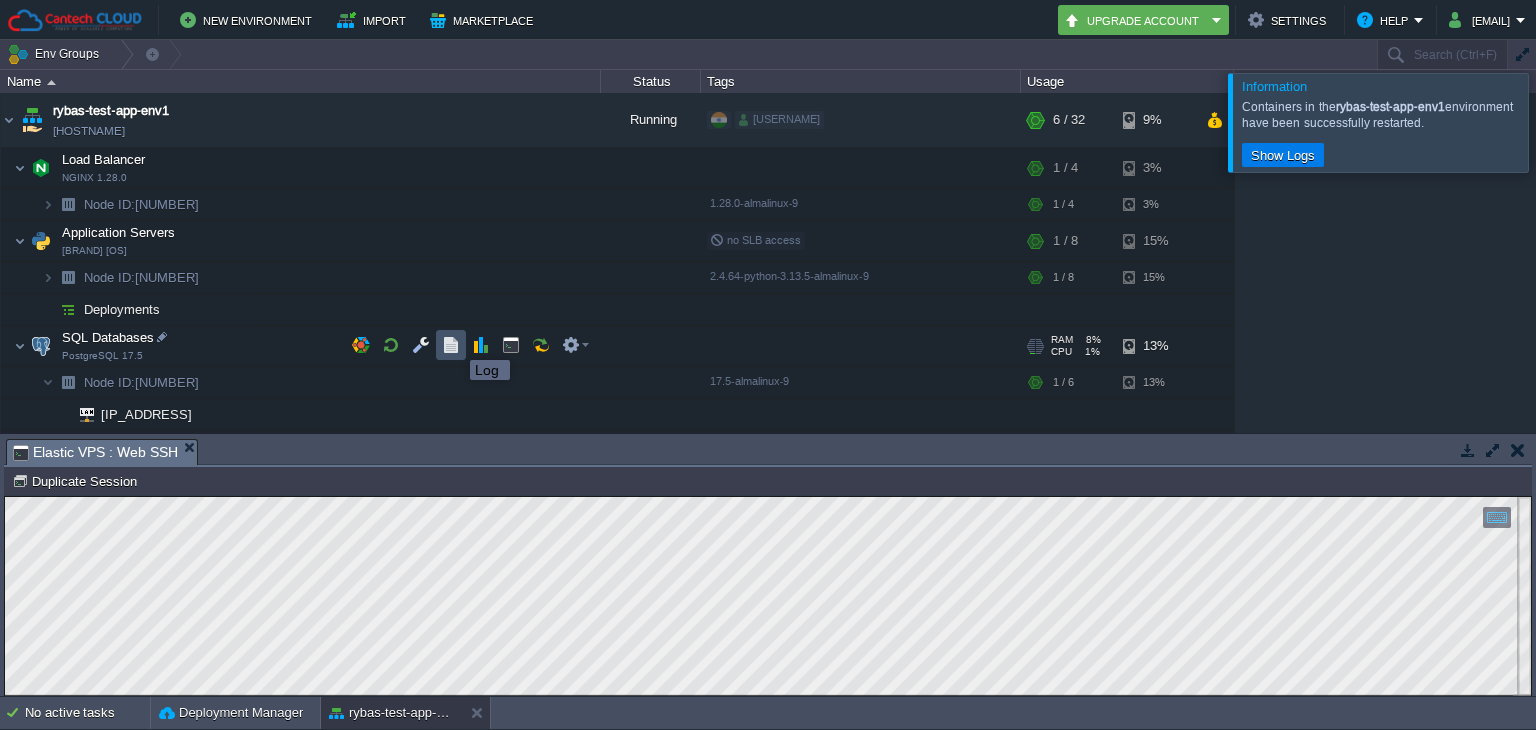 click at bounding box center (451, 345) 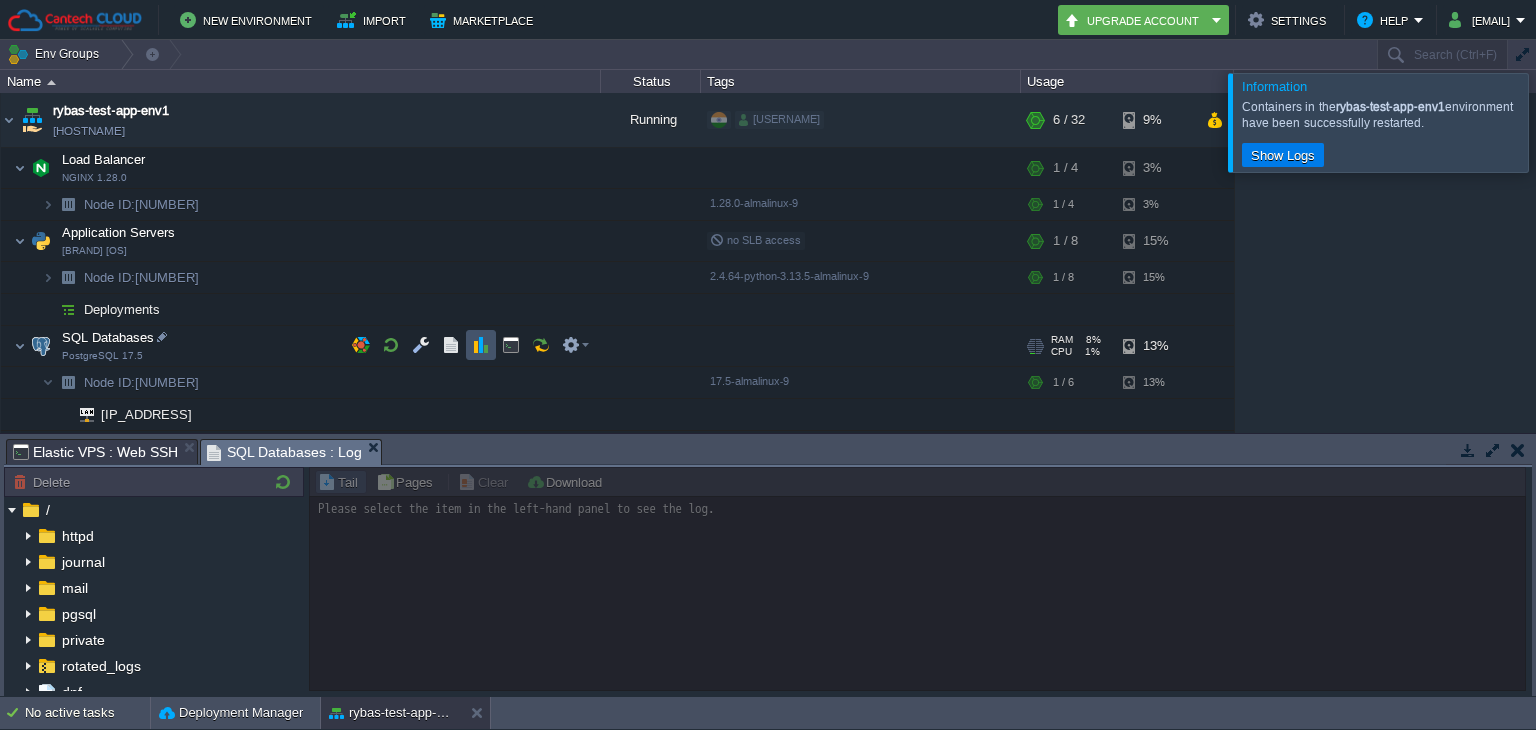 click at bounding box center (481, 345) 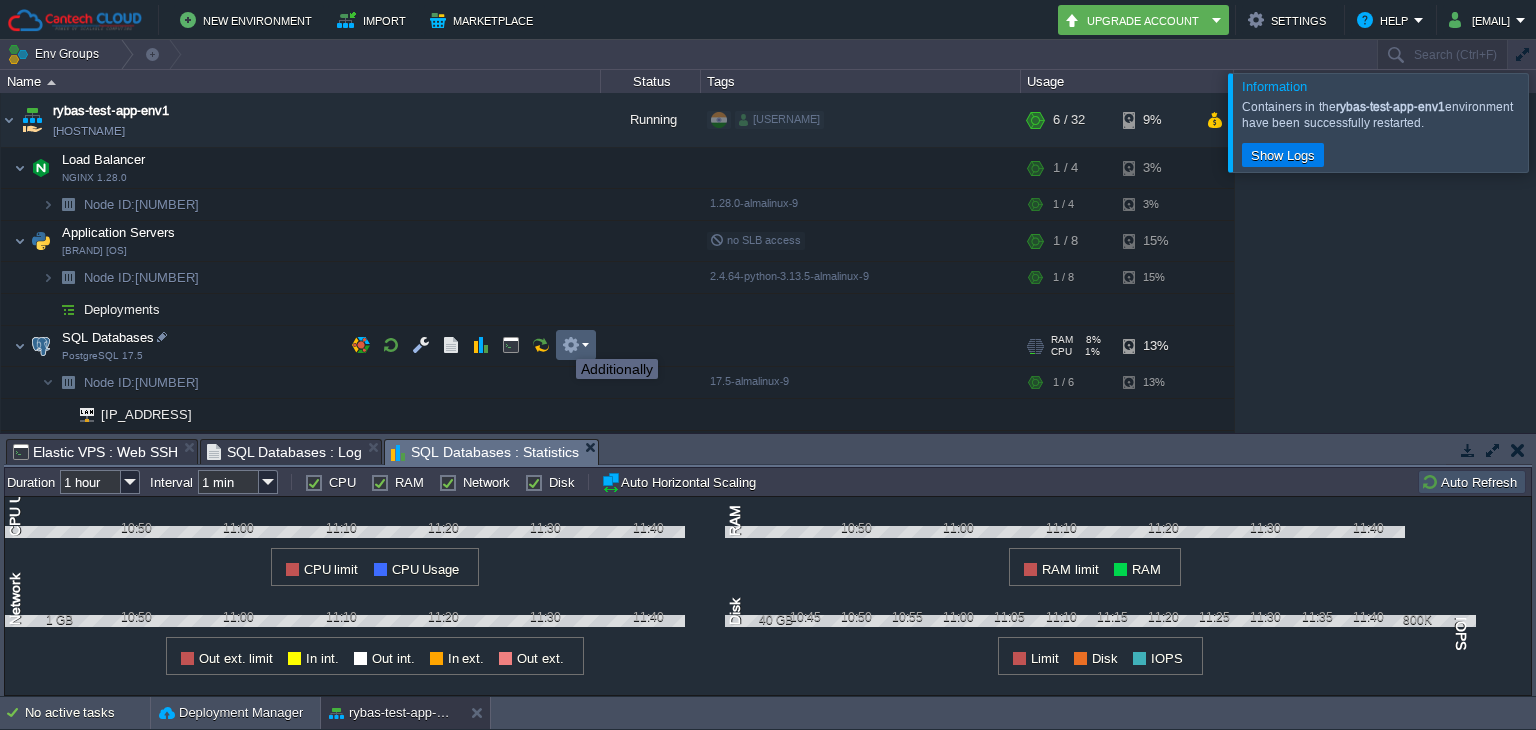 click at bounding box center (571, 345) 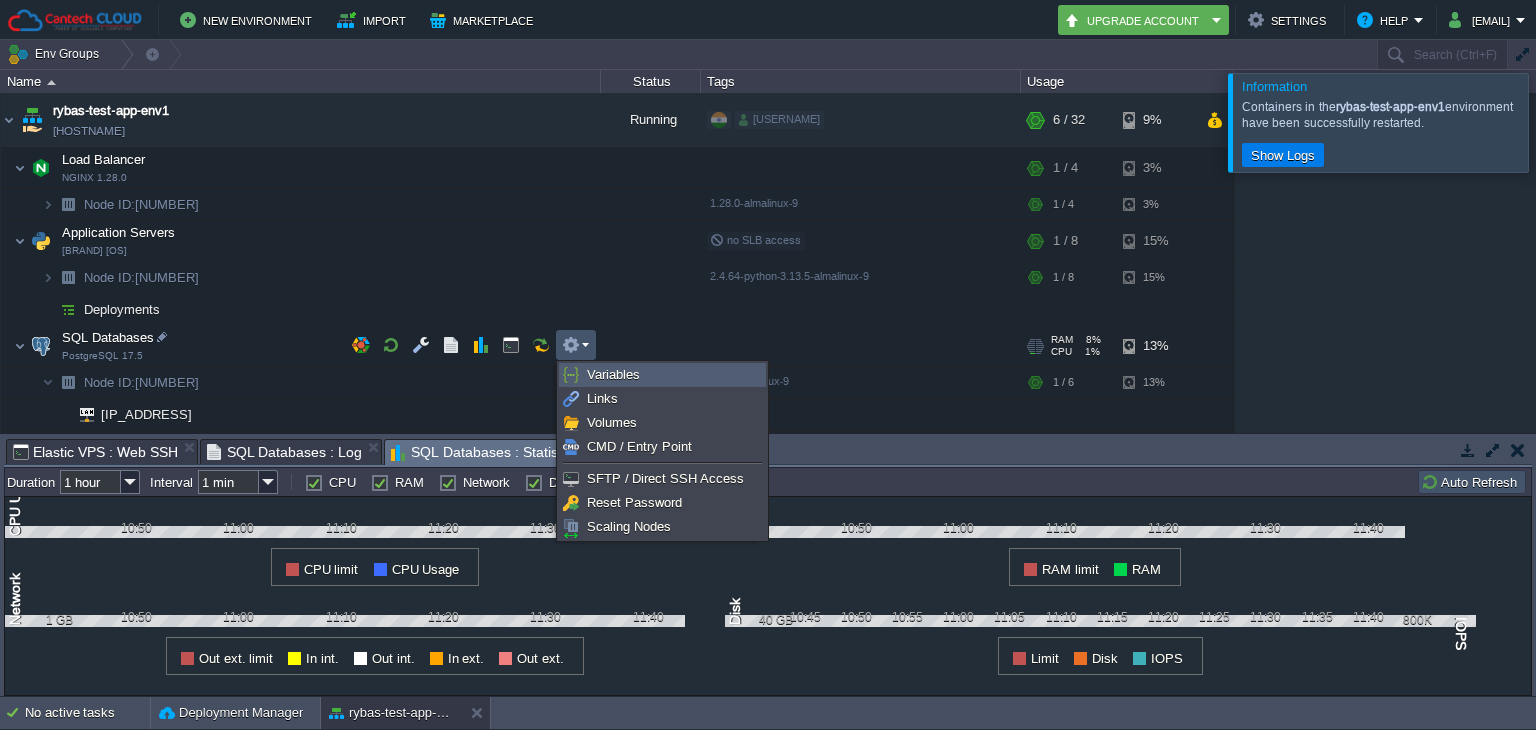 click on "Variables" at bounding box center (662, 375) 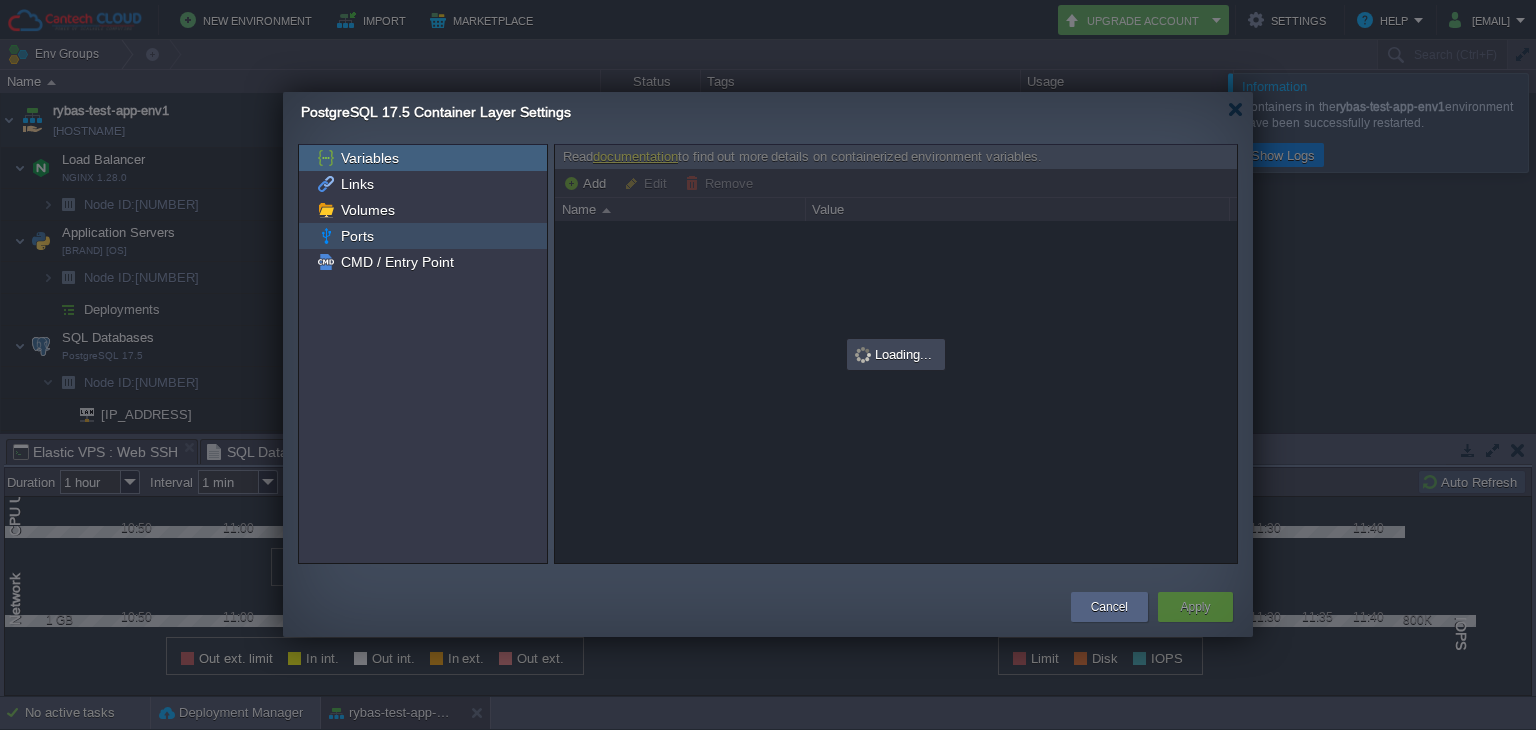 click on "Ports" at bounding box center [423, 236] 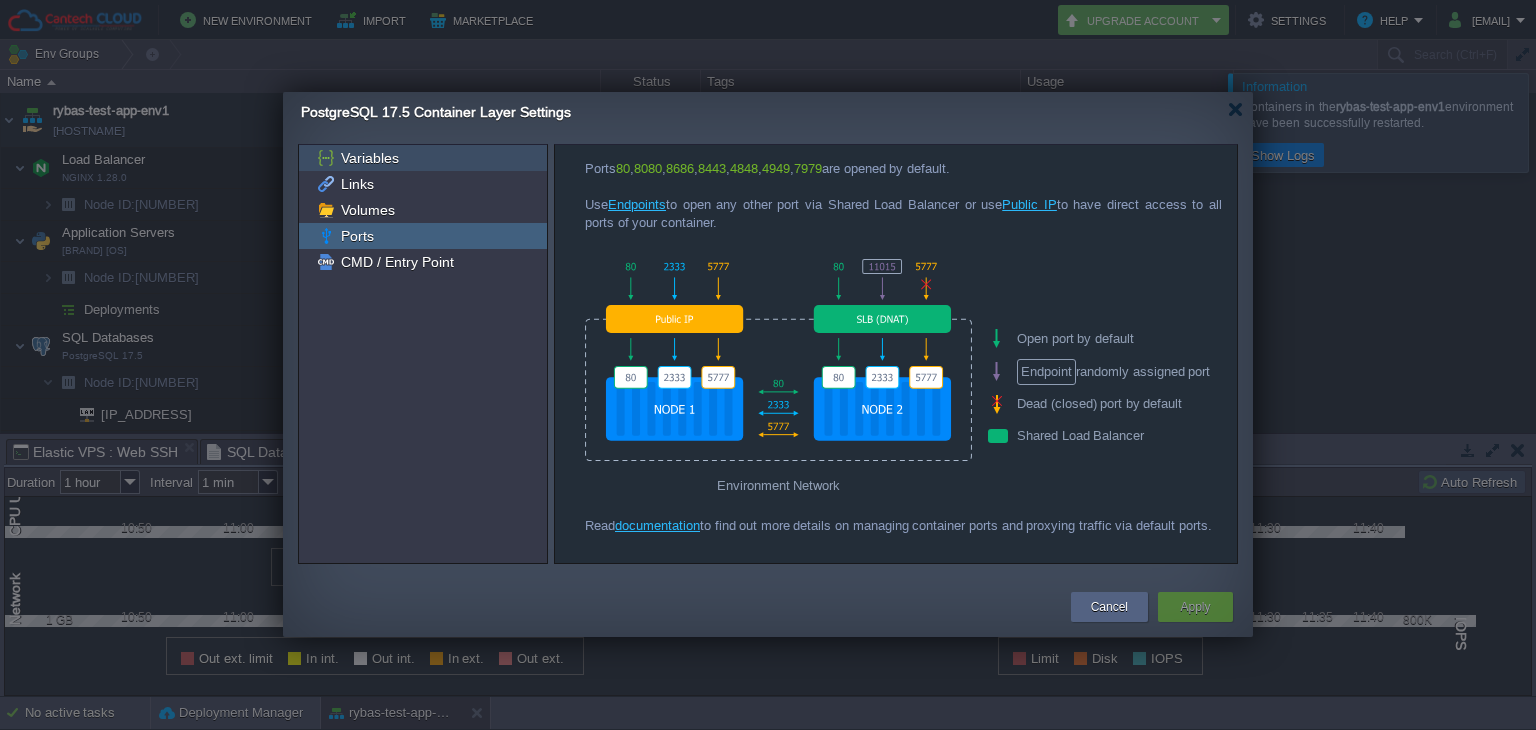 click on "Variables" at bounding box center (369, 158) 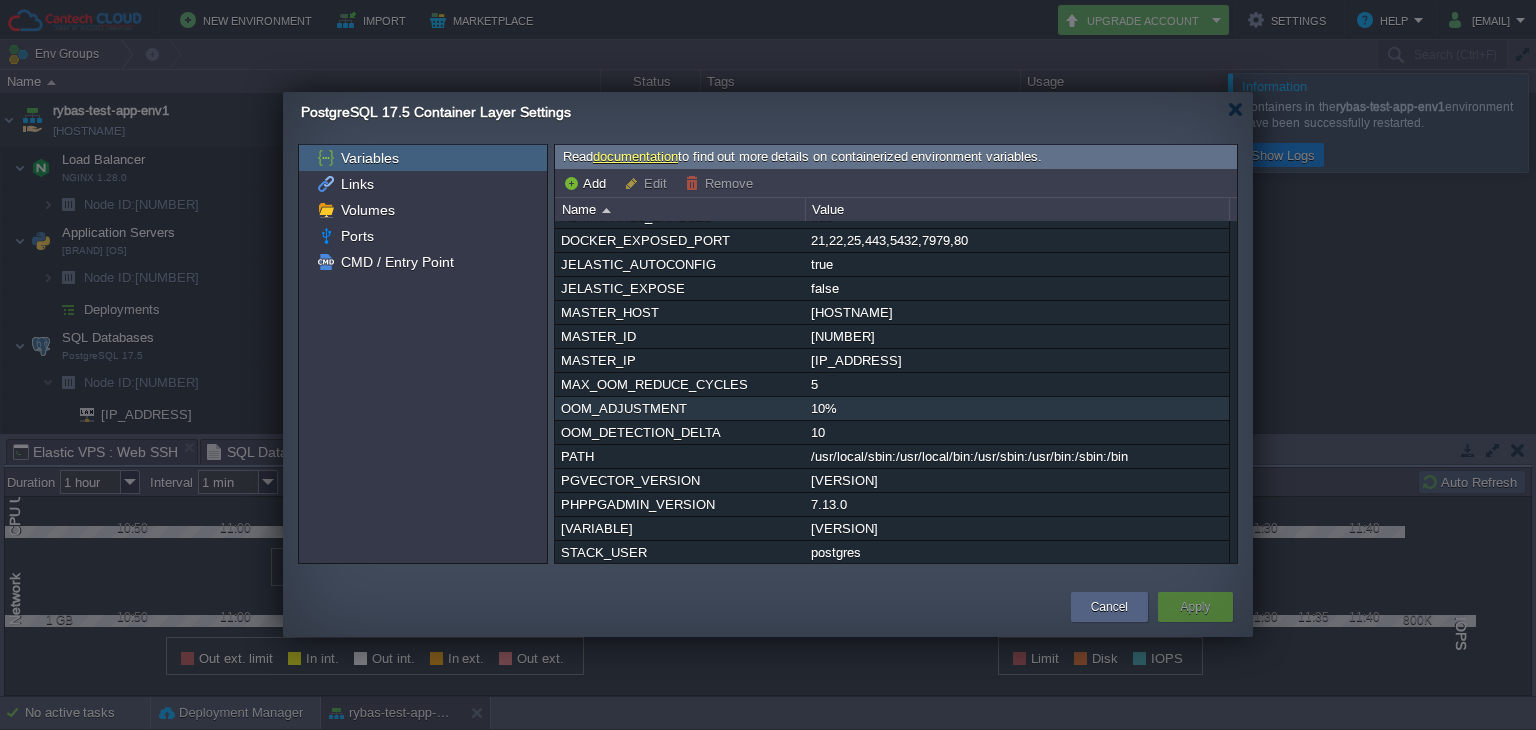 scroll, scrollTop: 0, scrollLeft: 0, axis: both 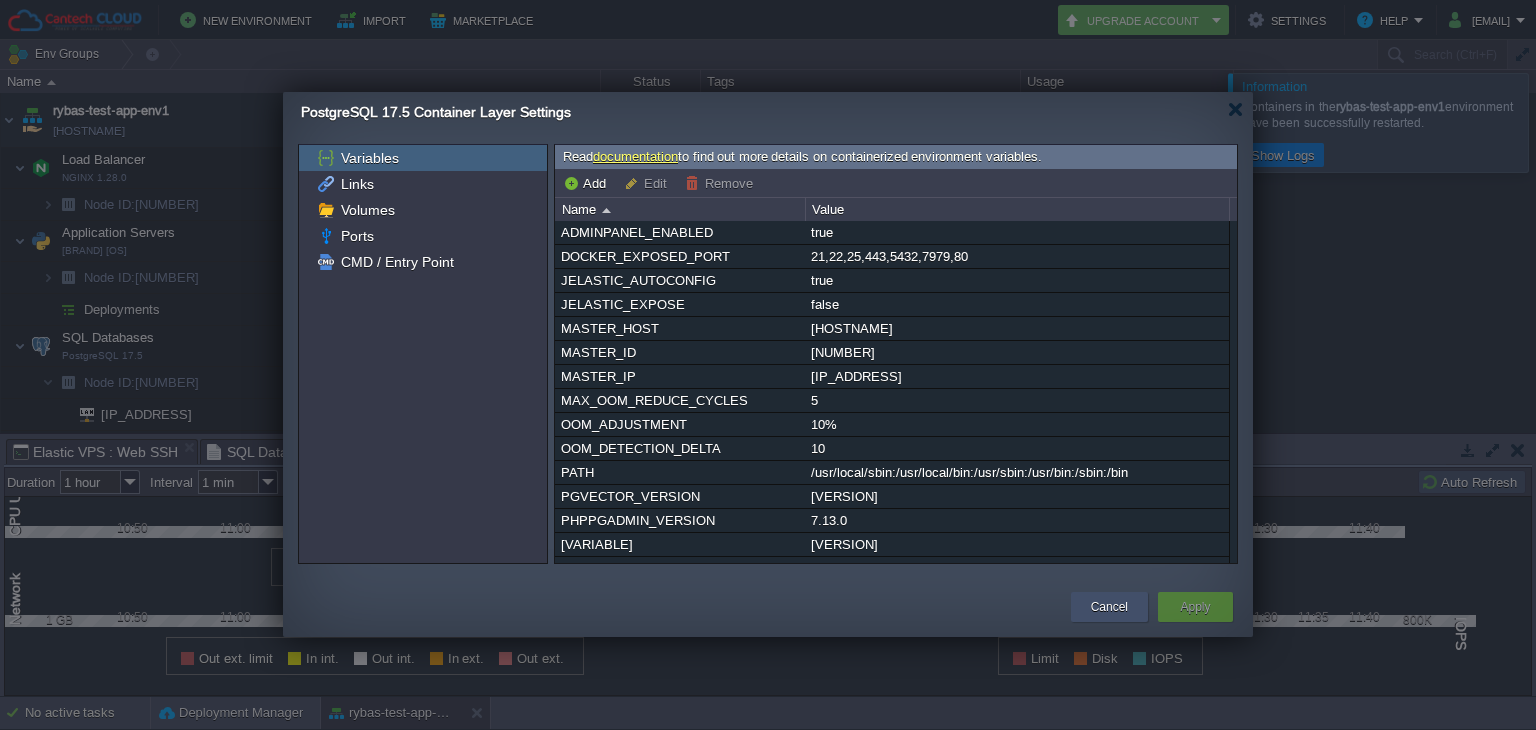 click on "Cancel" at bounding box center (1109, 607) 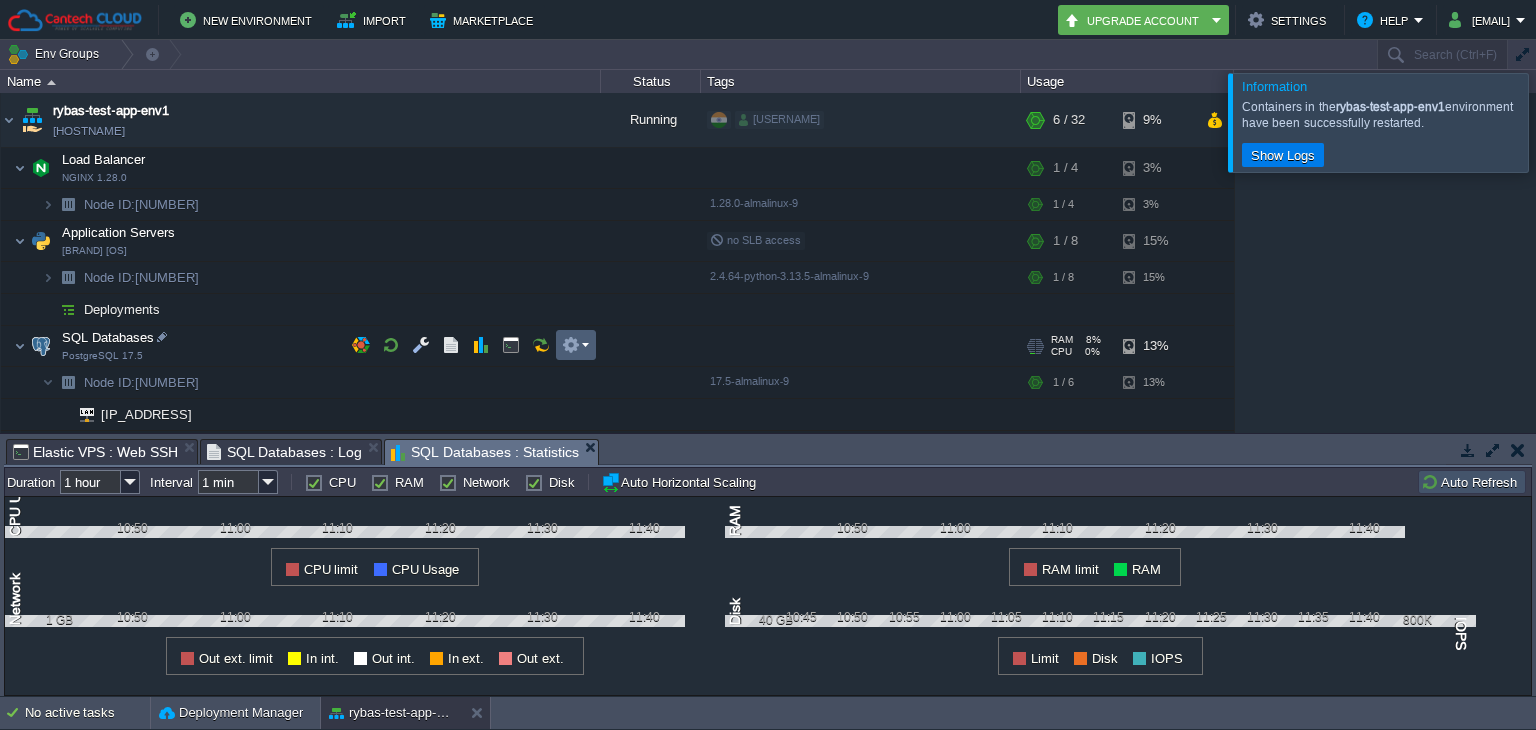 click at bounding box center (575, 345) 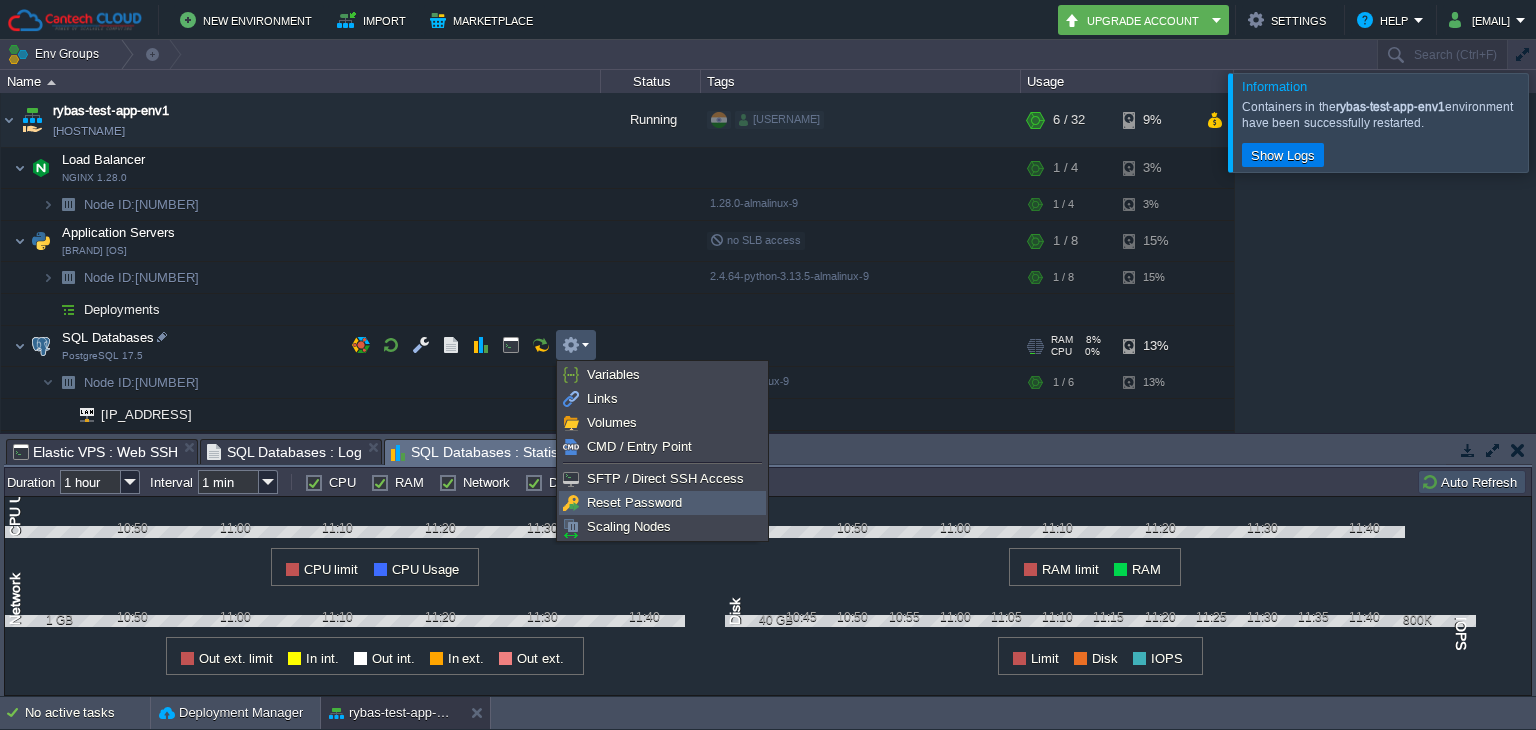 click on "Reset Password" at bounding box center [662, 503] 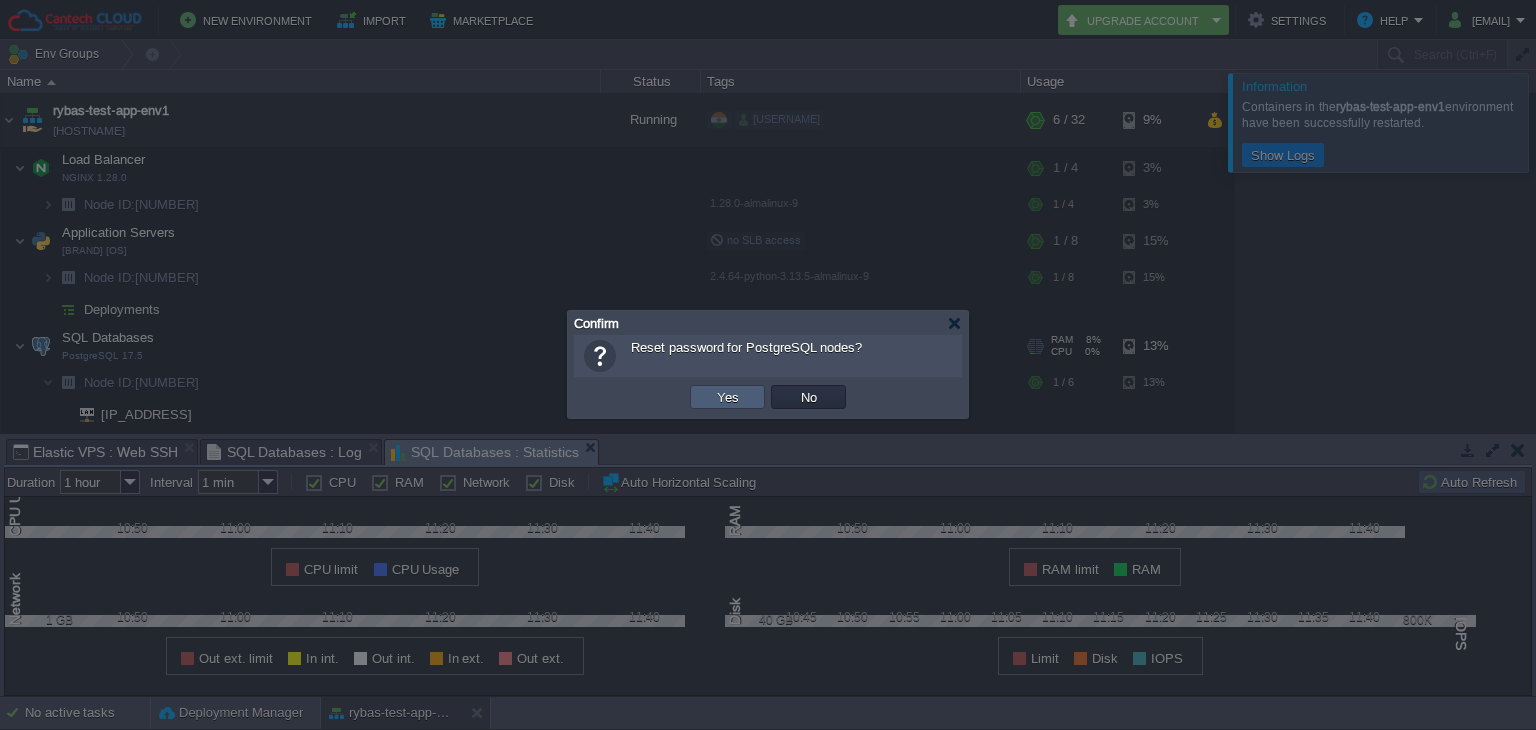 click on "Yes" at bounding box center (728, 397) 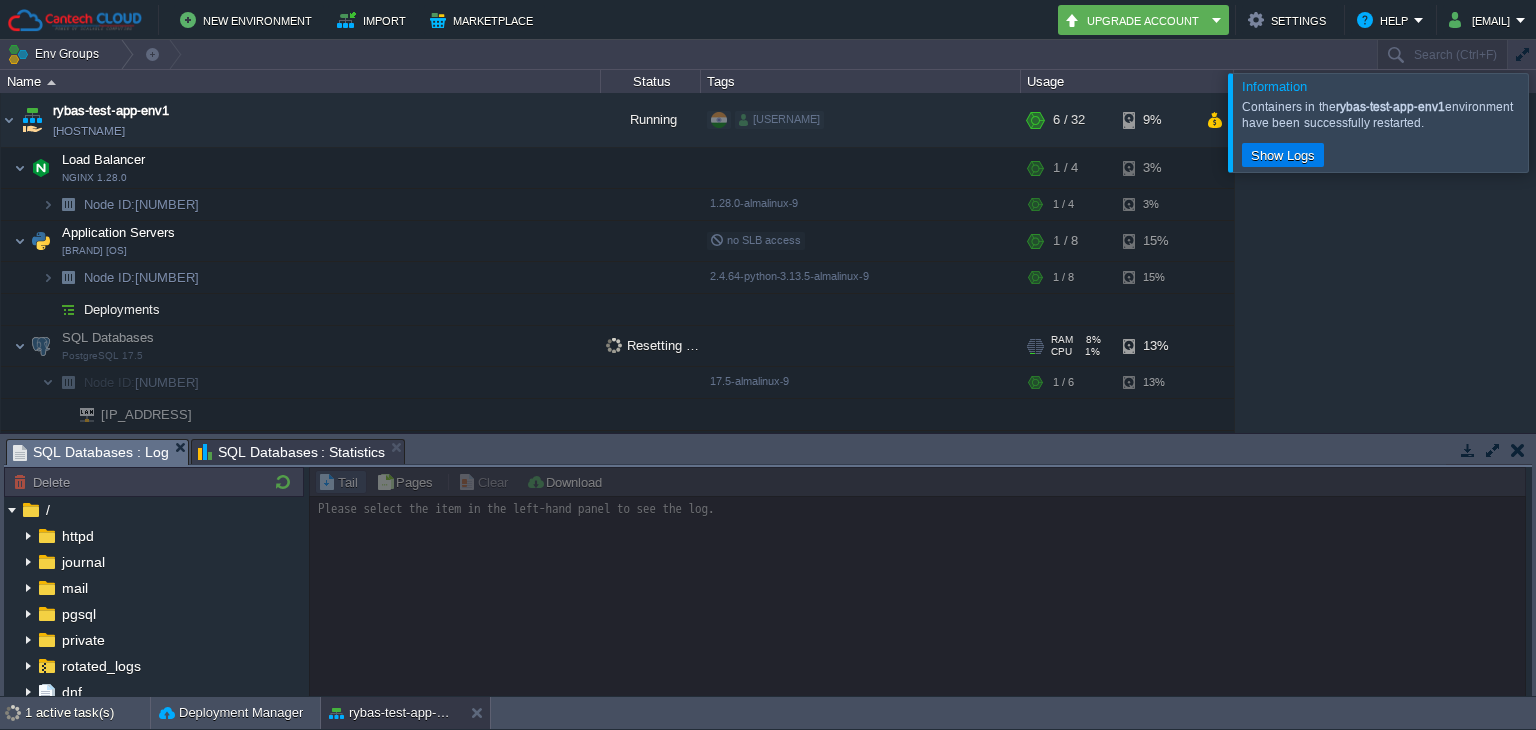 click on "SQL Databases : Log" at bounding box center [91, 452] 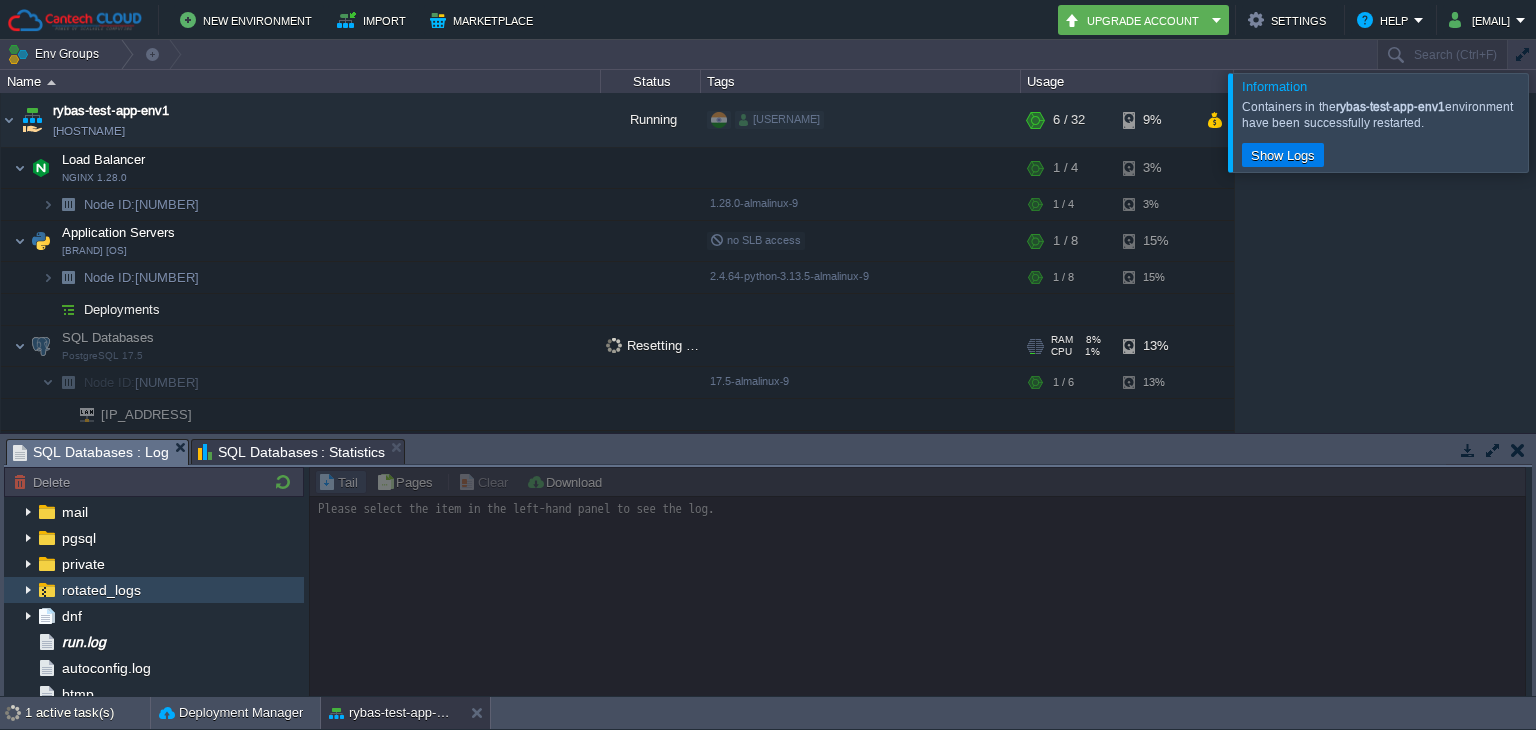 scroll, scrollTop: 78, scrollLeft: 0, axis: vertical 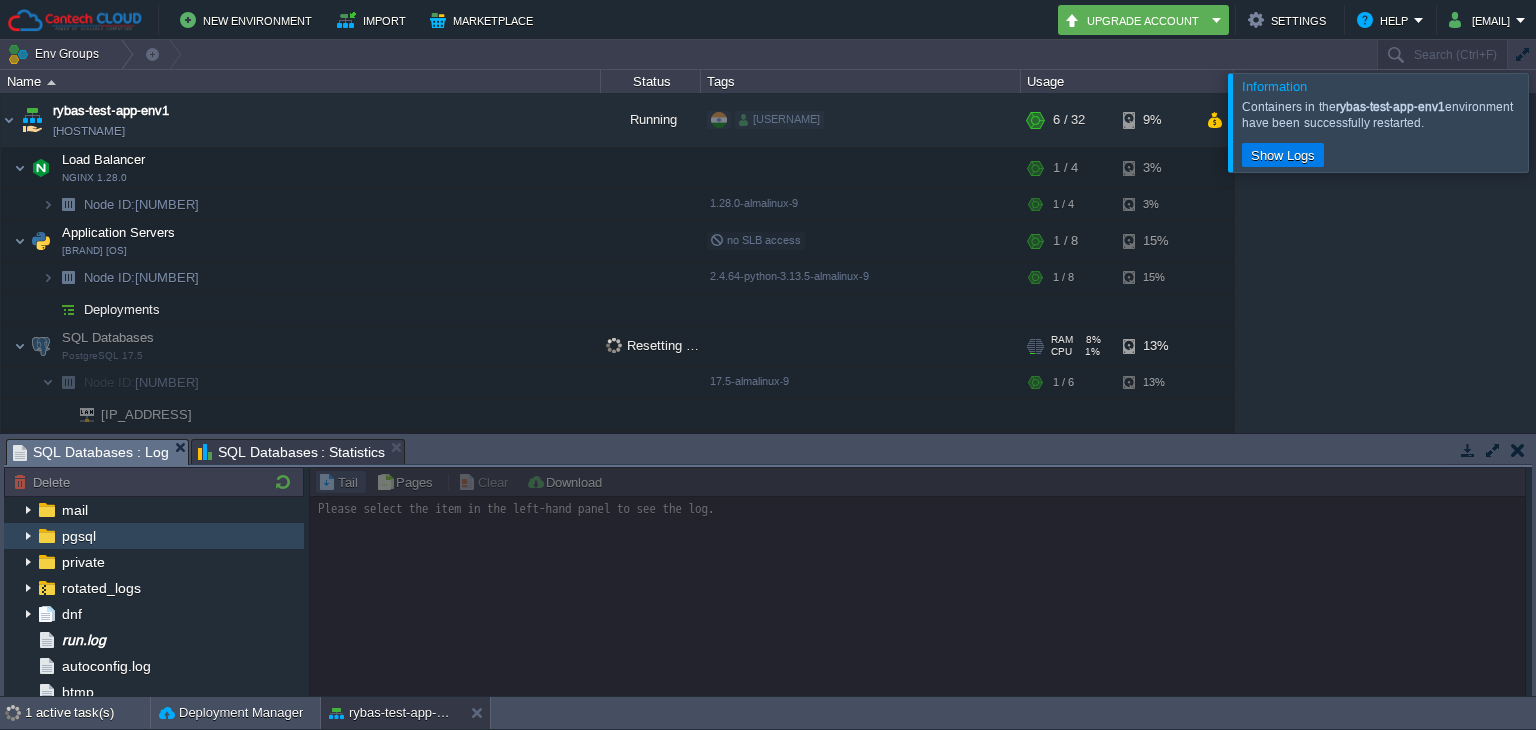 click at bounding box center (28, 536) 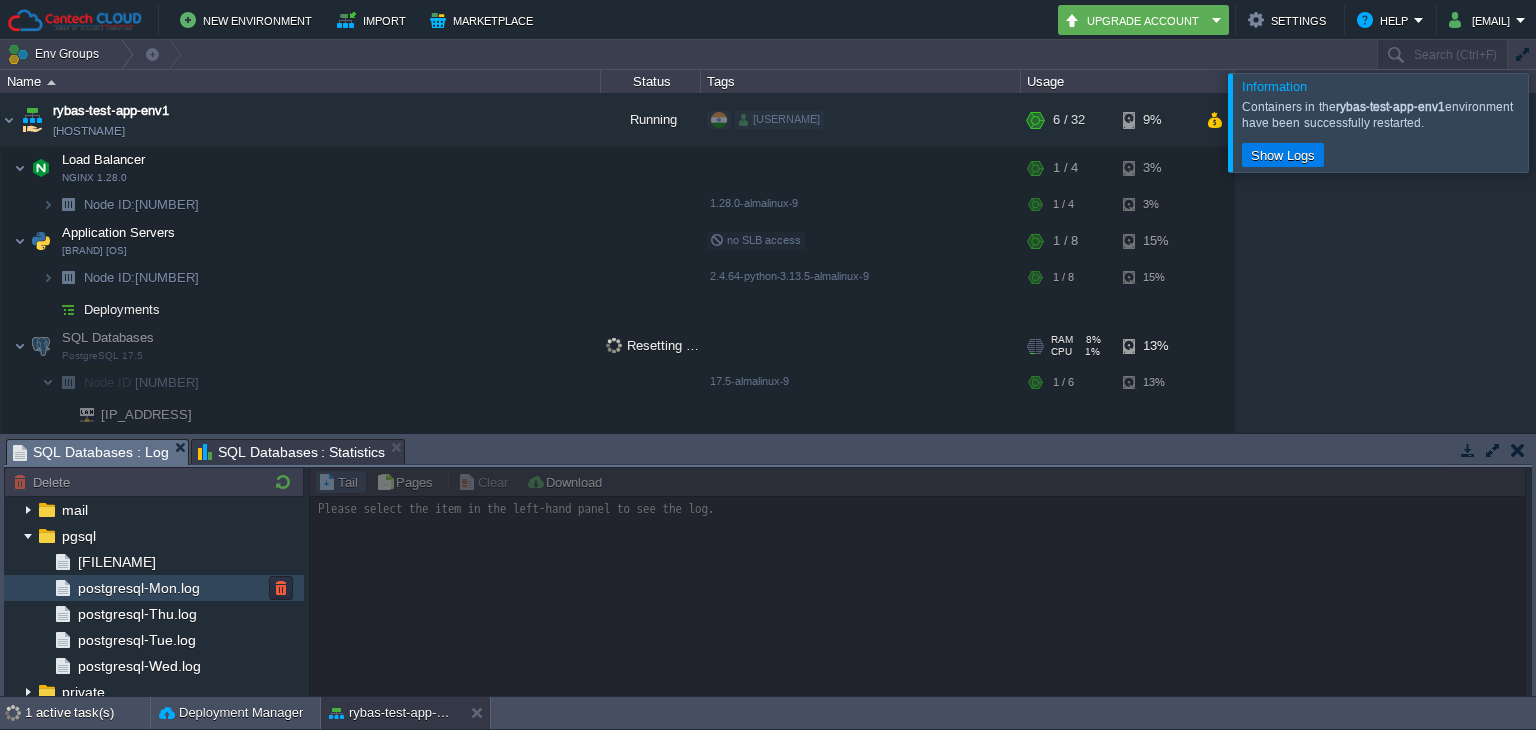 click on "postgresql-Mon.log" at bounding box center (154, 588) 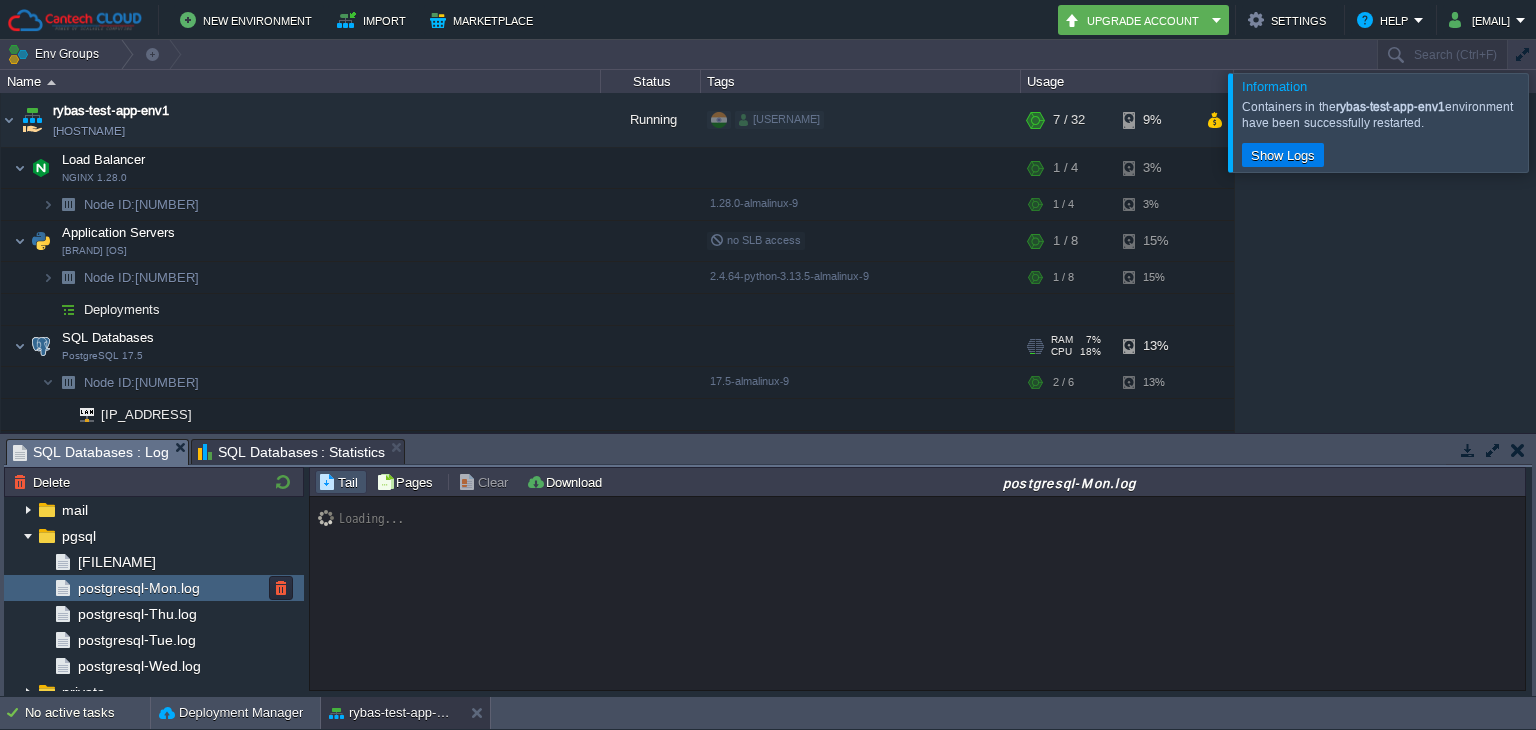 scroll, scrollTop: 384, scrollLeft: 0, axis: vertical 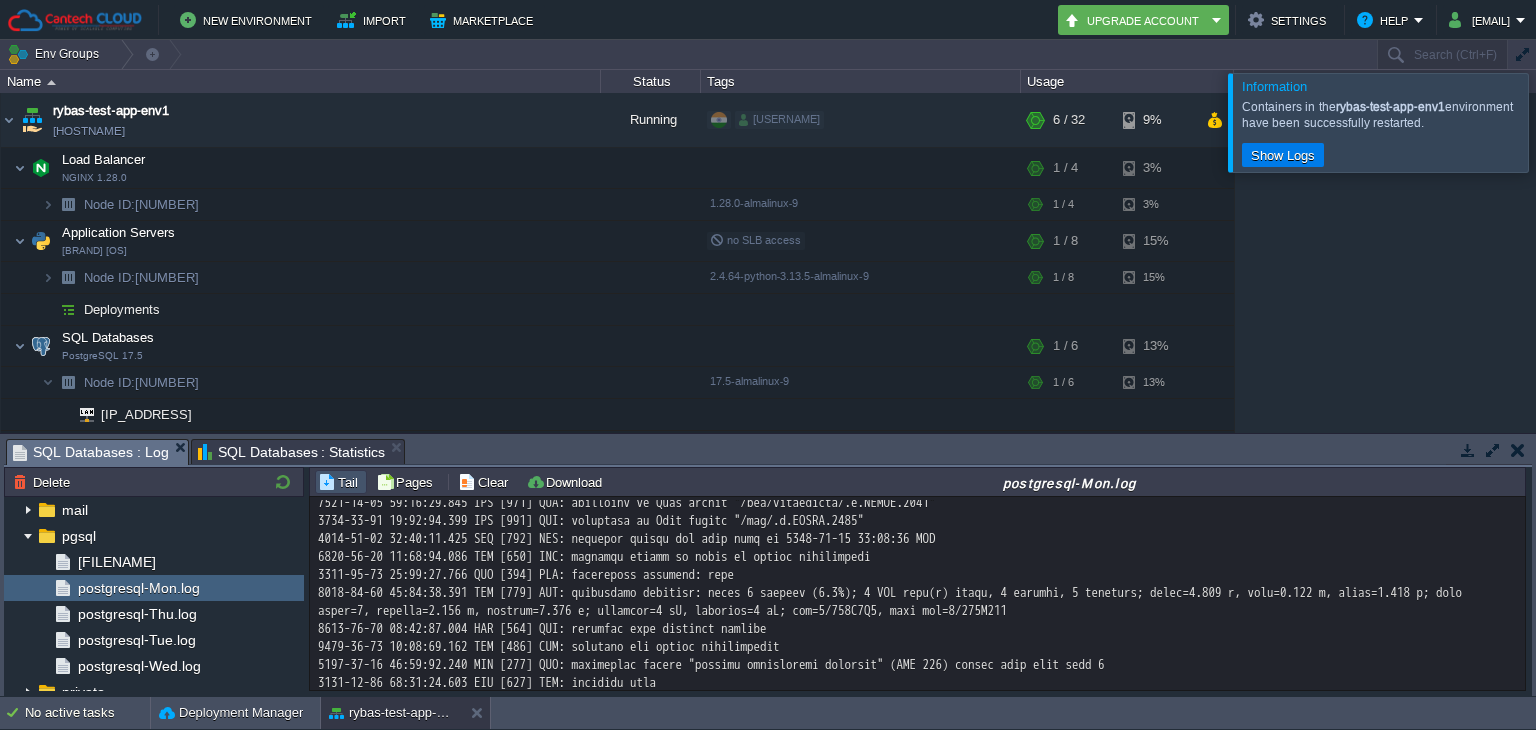 click at bounding box center [1517, 450] 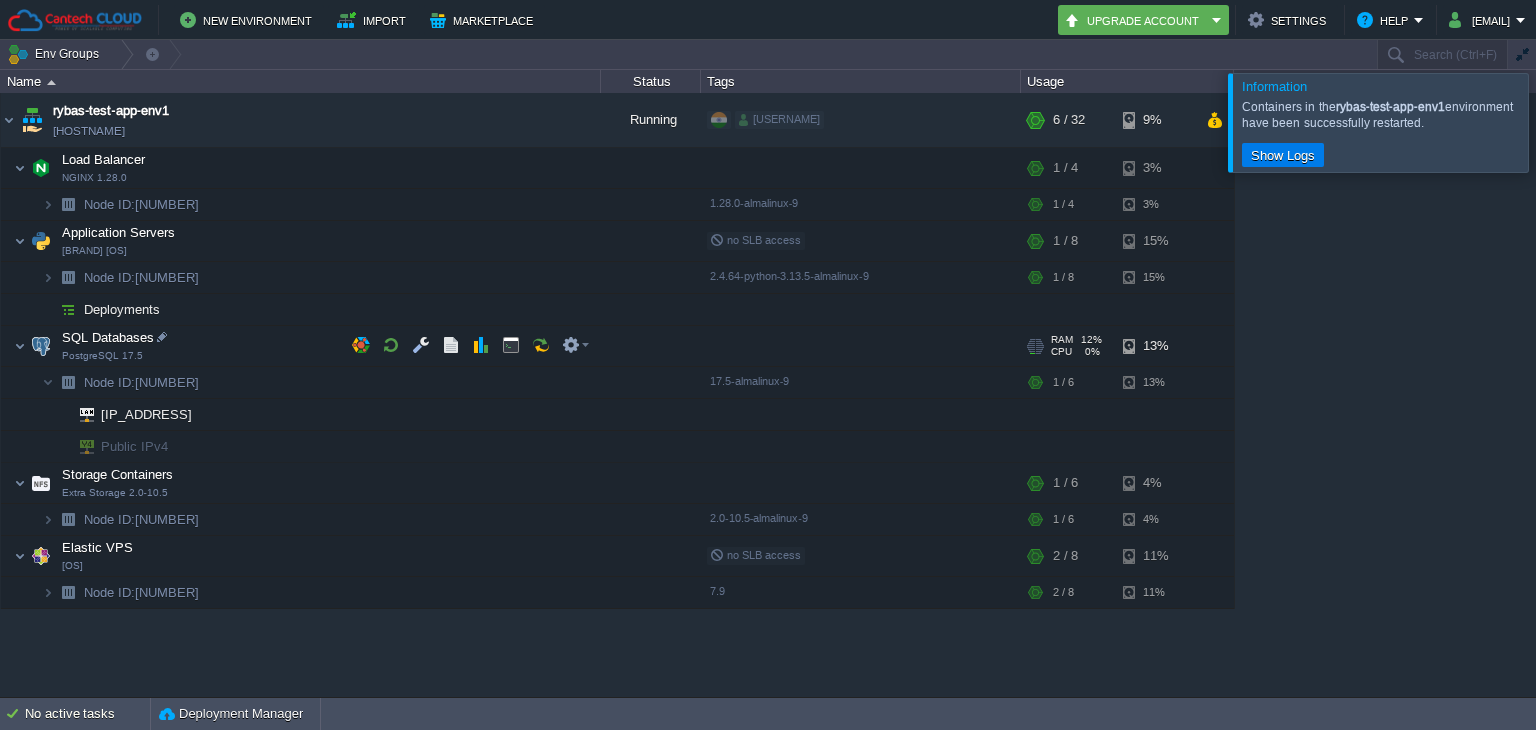click on "PostgreSQL 17.5" at bounding box center [102, 356] 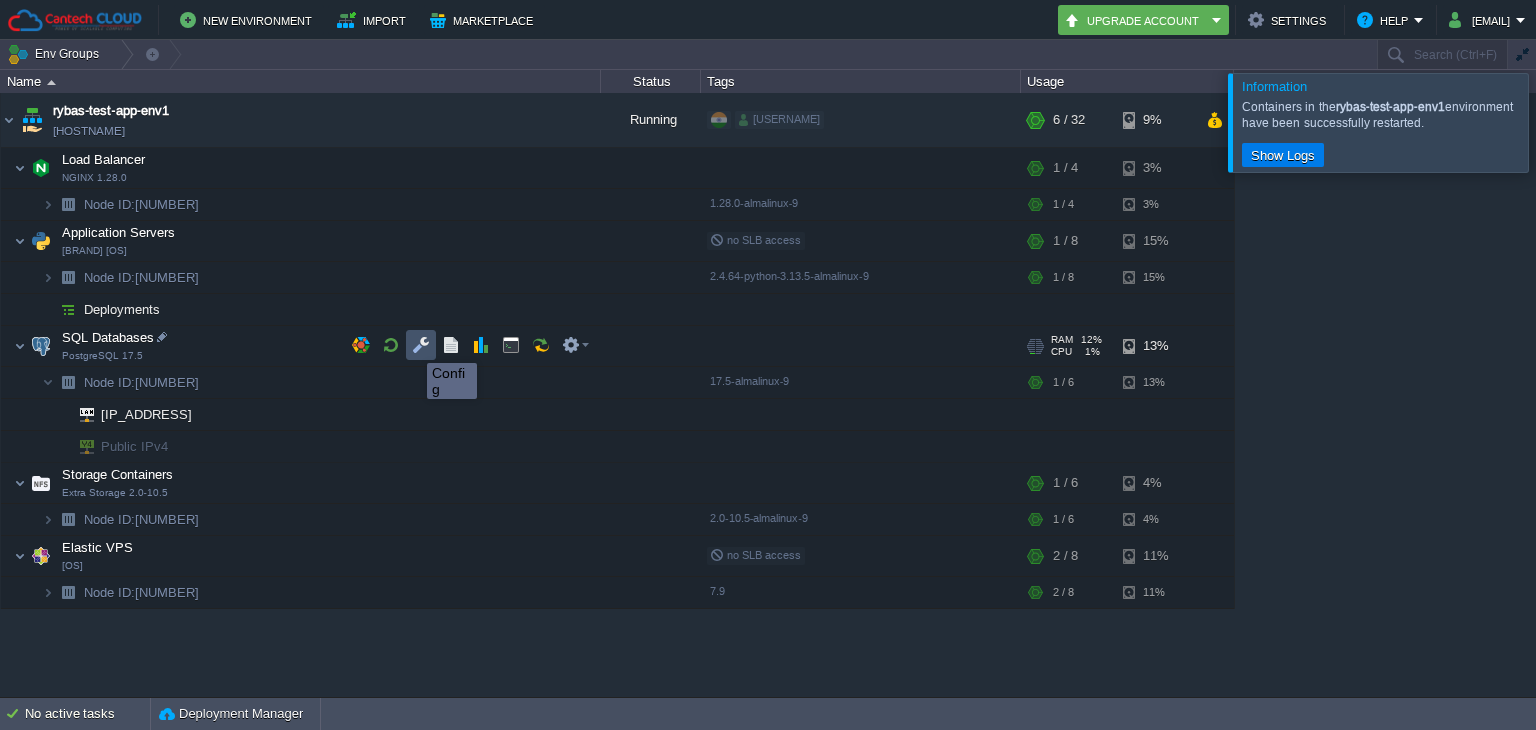 click at bounding box center [421, 345] 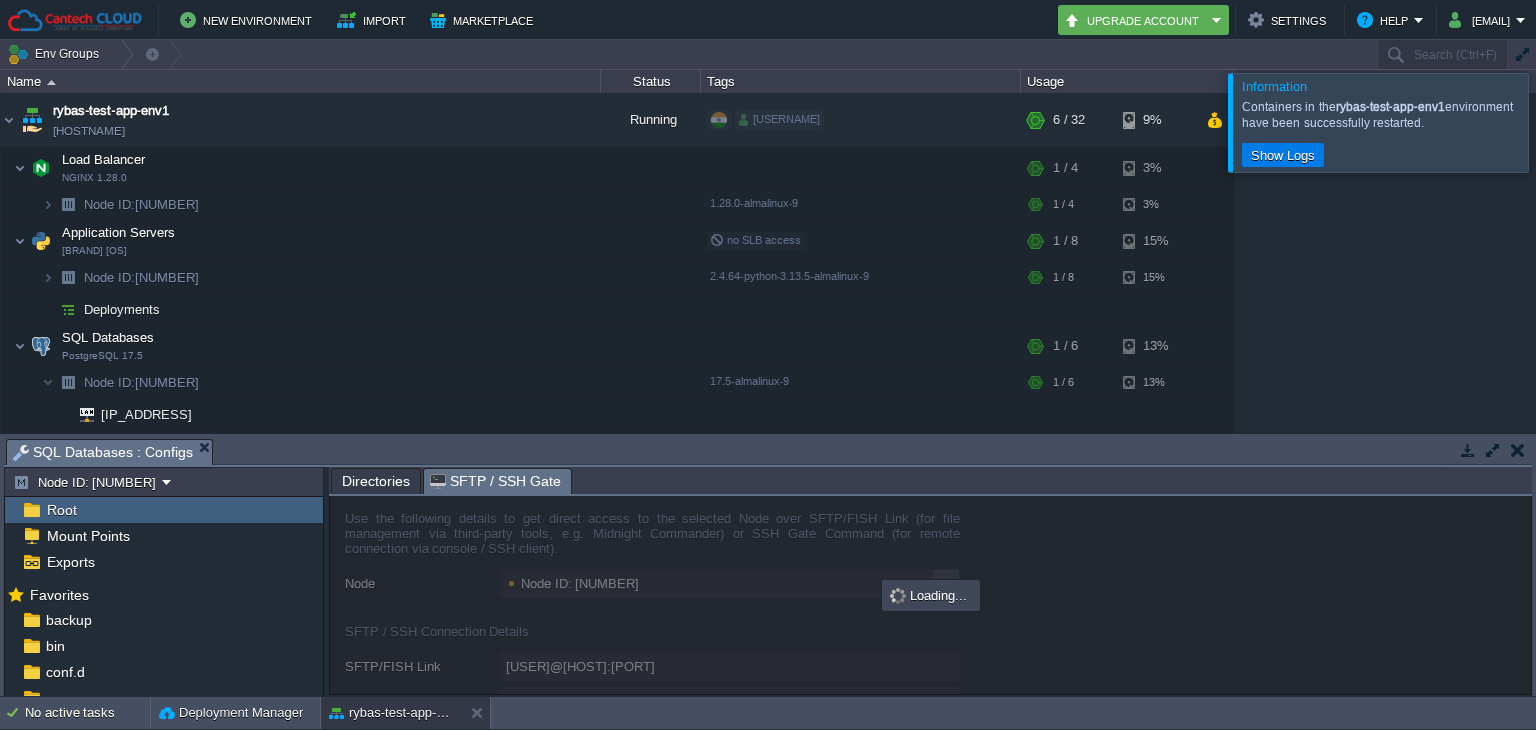 click on "SFTP / SSH Gate" at bounding box center (495, 481) 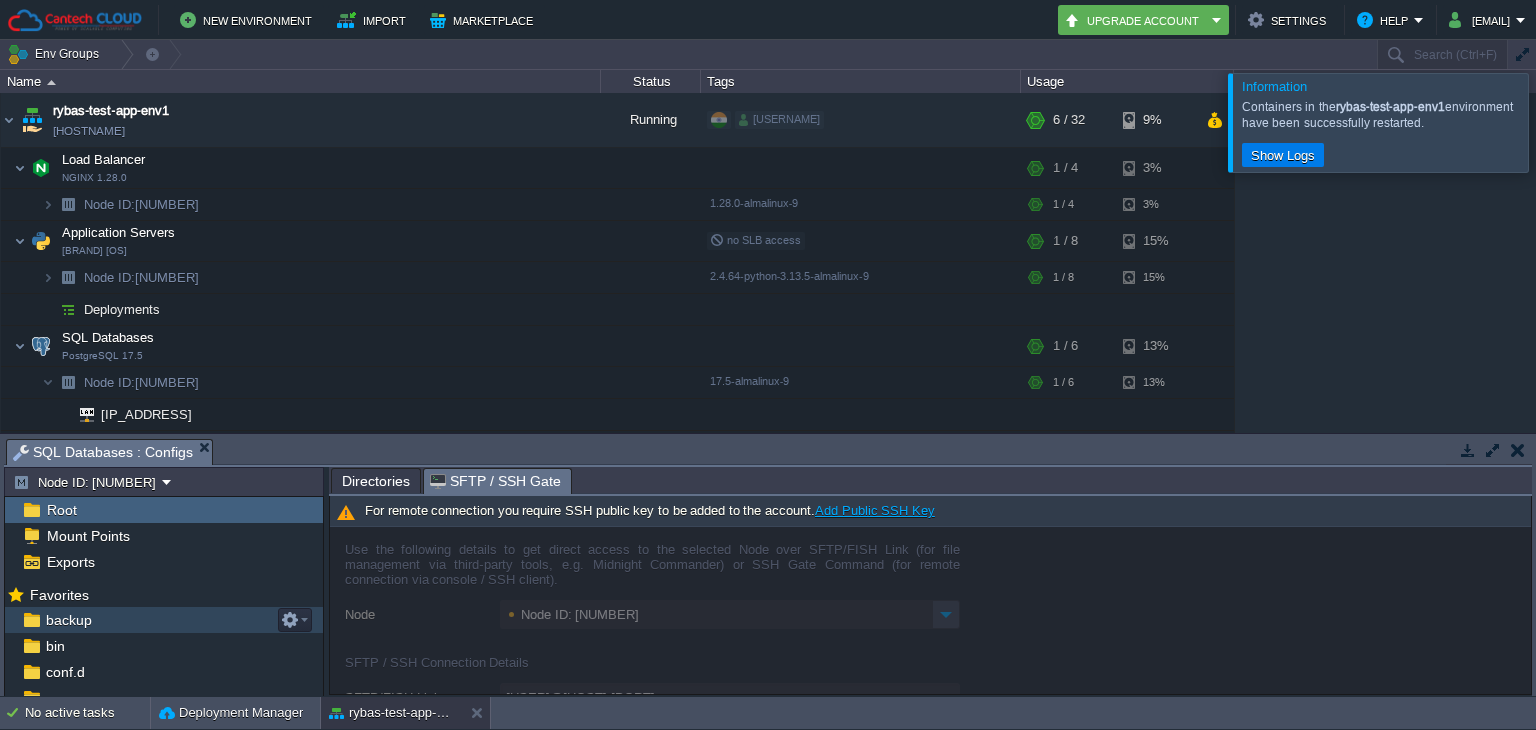 scroll, scrollTop: 140, scrollLeft: 0, axis: vertical 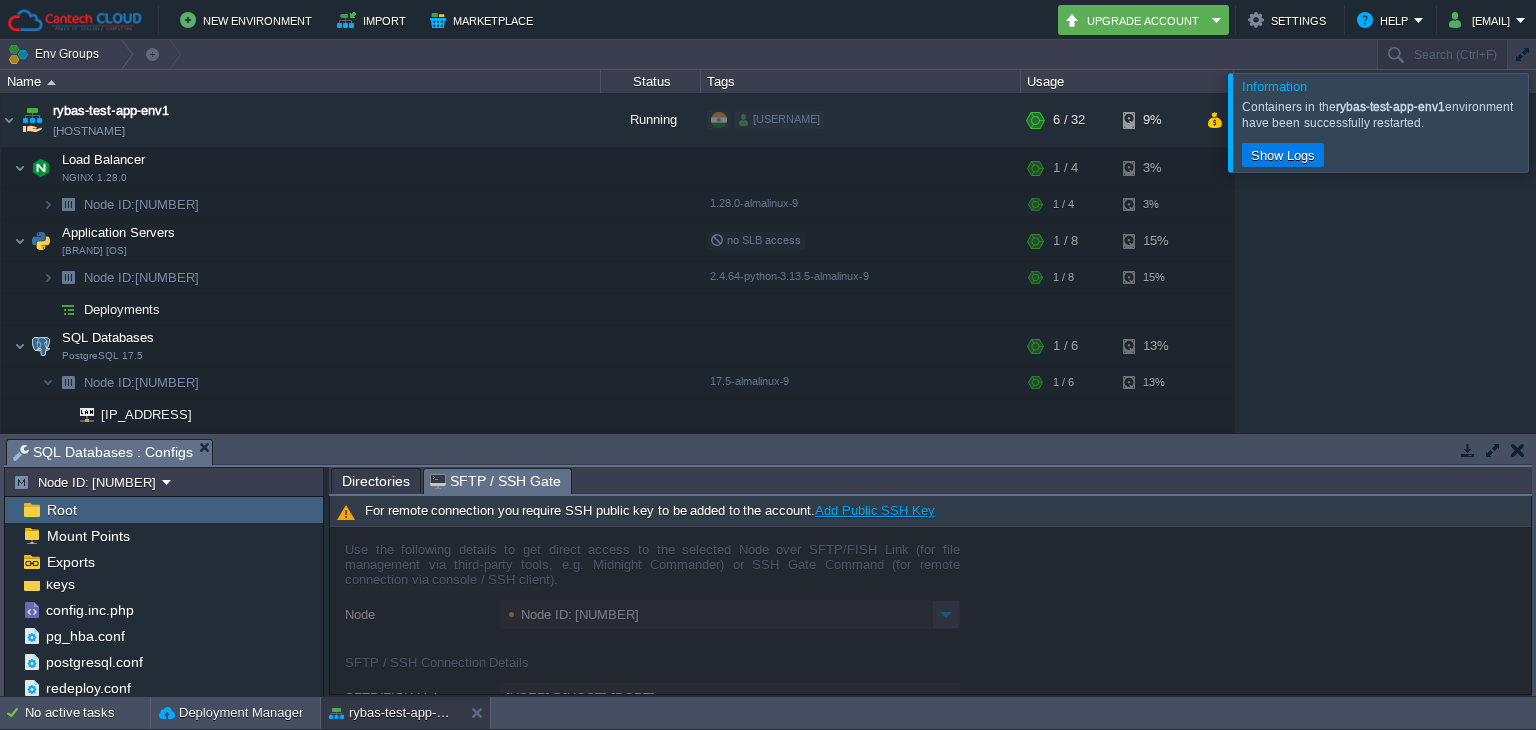 type on "[EMAIL]" 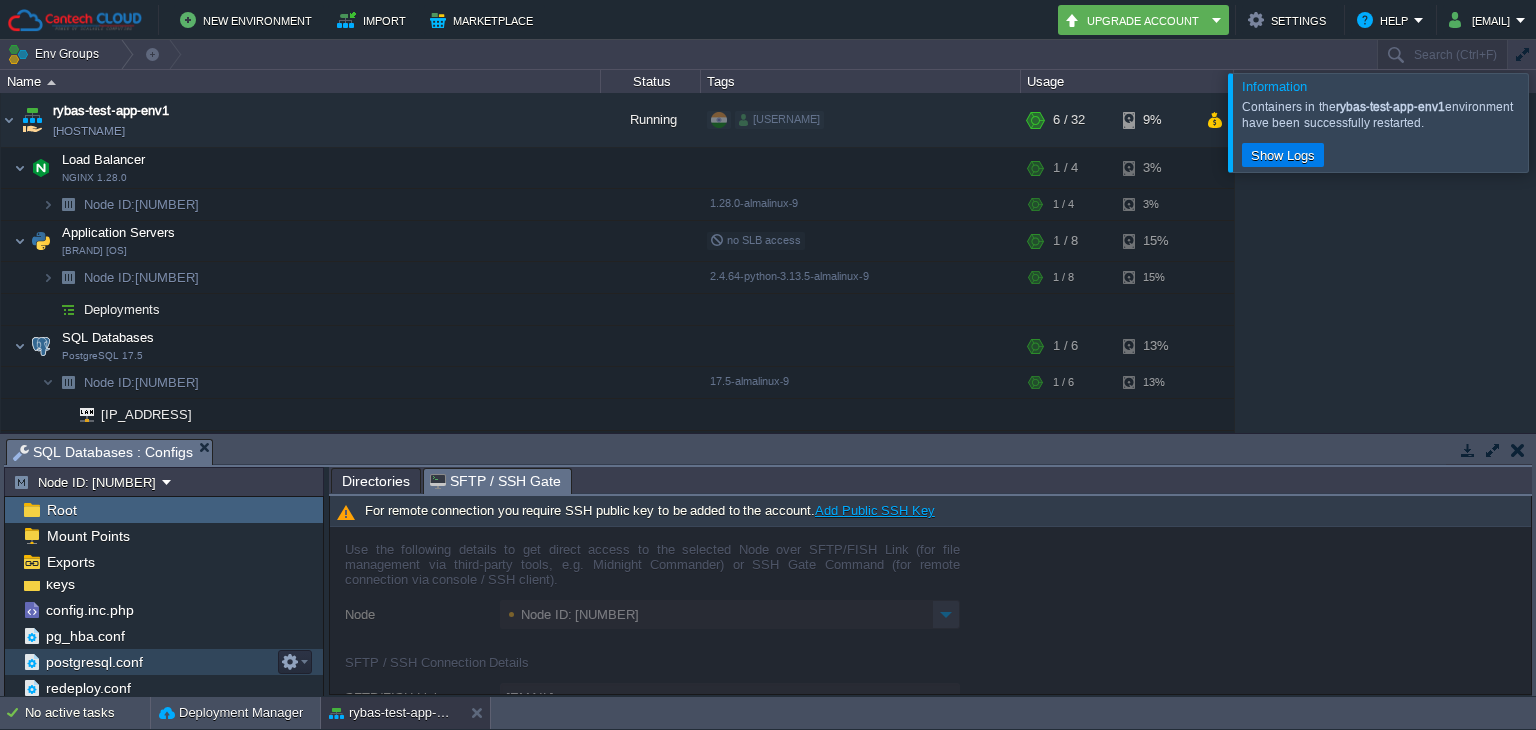 click on "postgresql.conf" at bounding box center [94, 662] 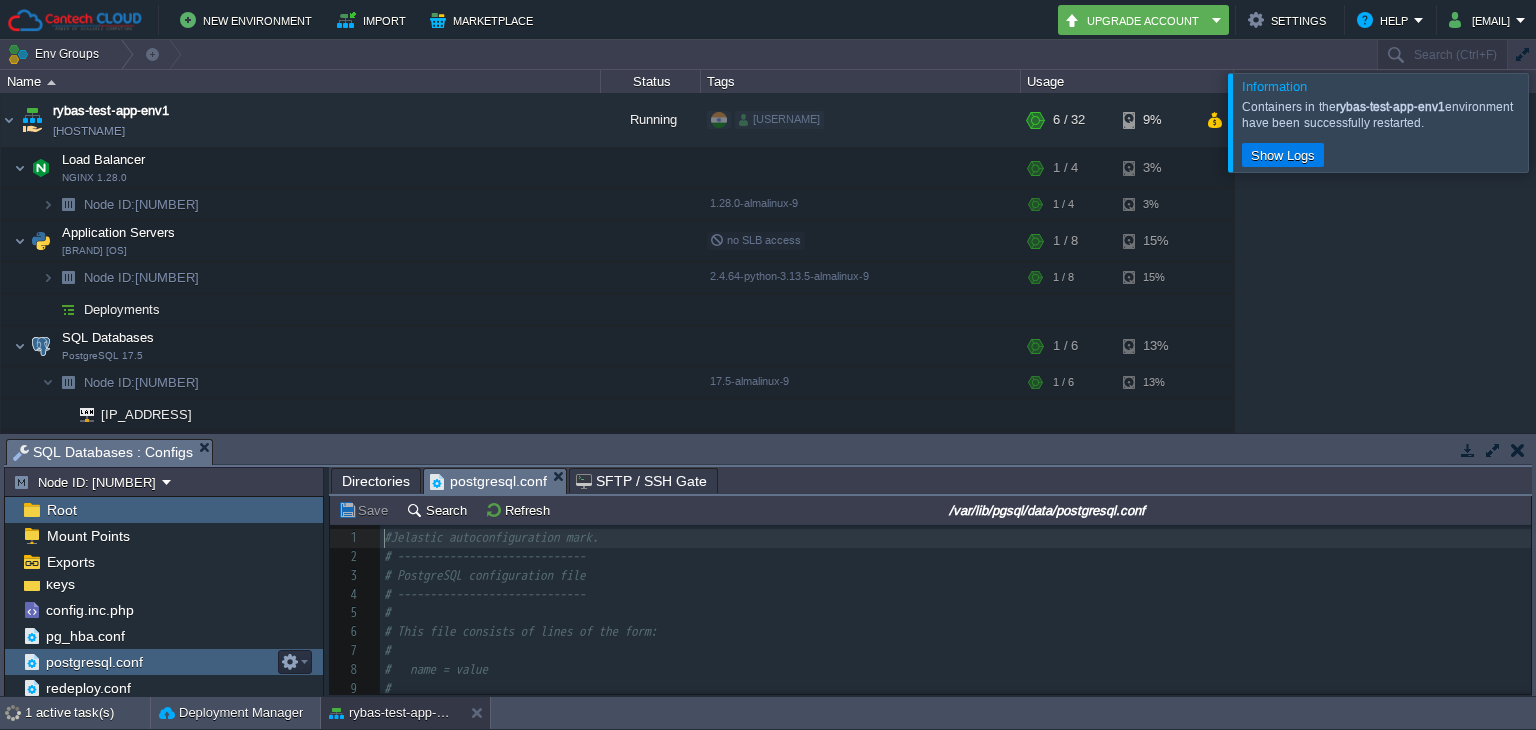 scroll, scrollTop: 6, scrollLeft: 0, axis: vertical 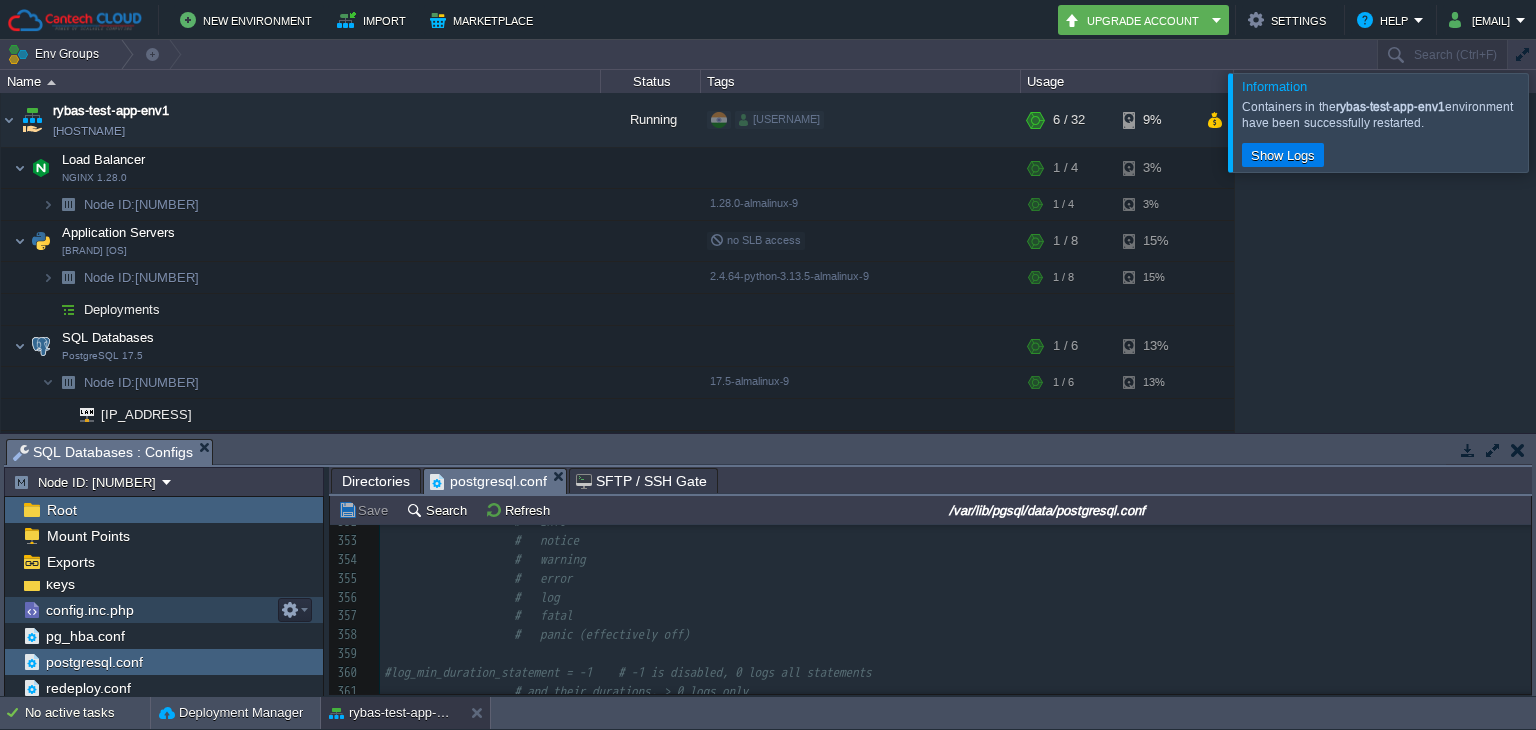 click on "config.inc.php" at bounding box center (89, 610) 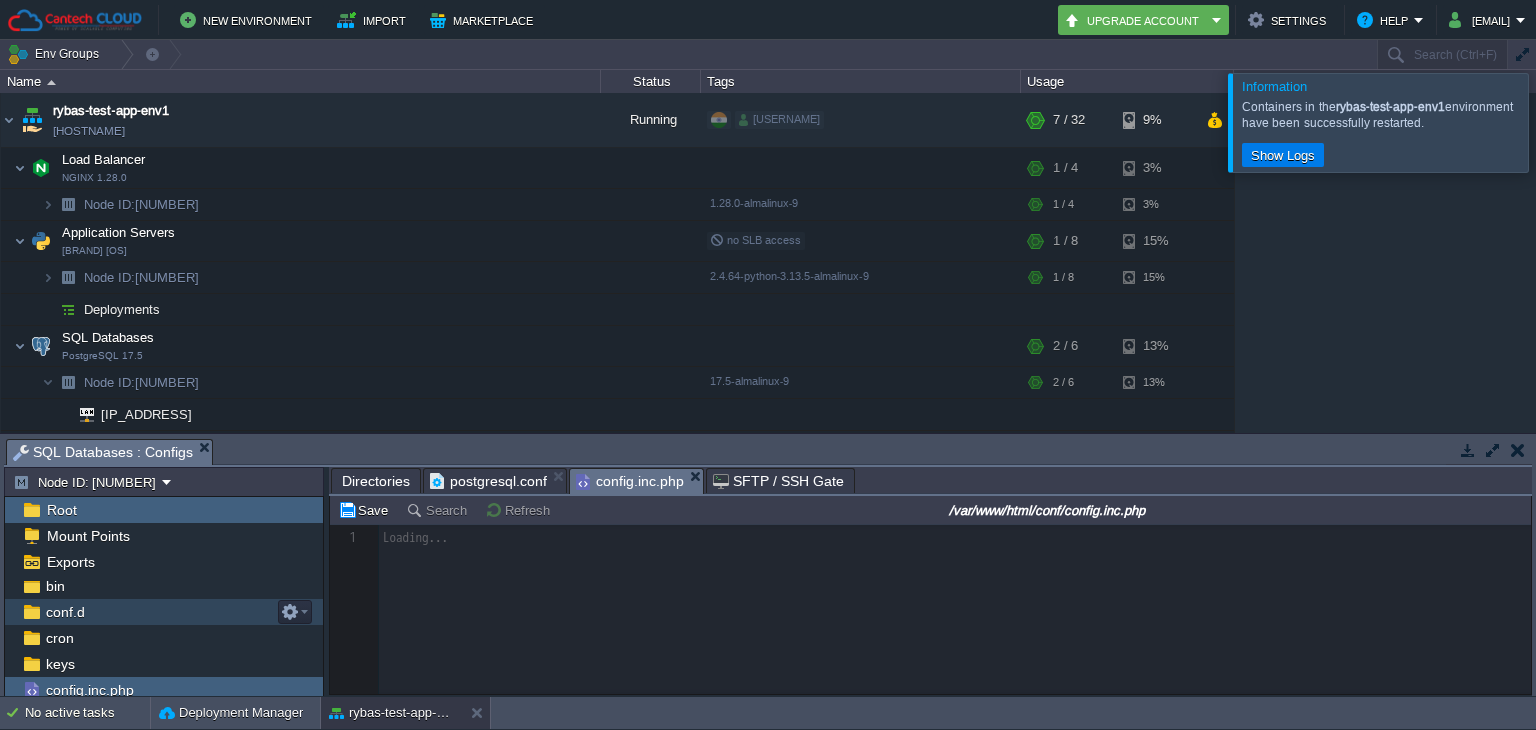 click on "conf.d" at bounding box center (164, 612) 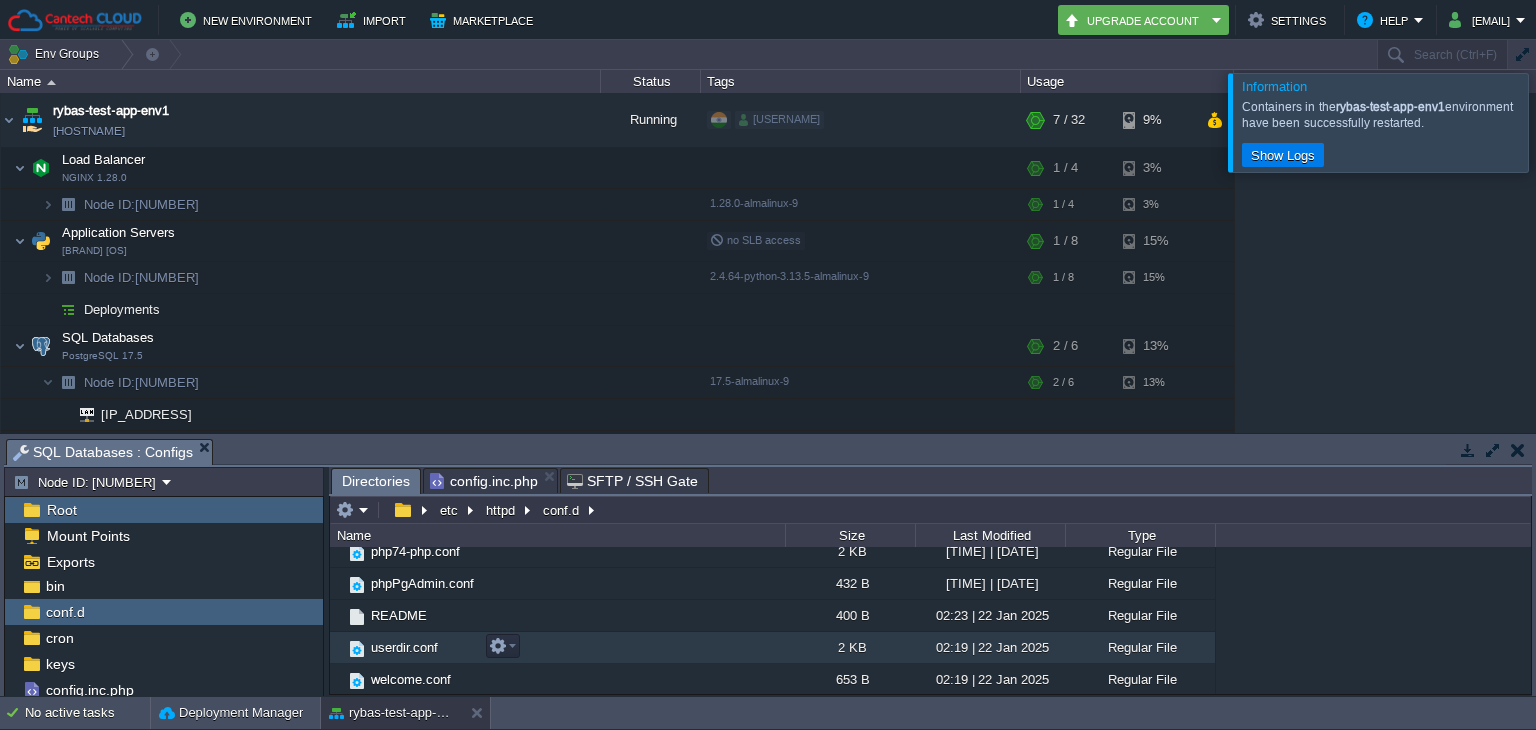 click on "userdir.conf" at bounding box center [557, 648] 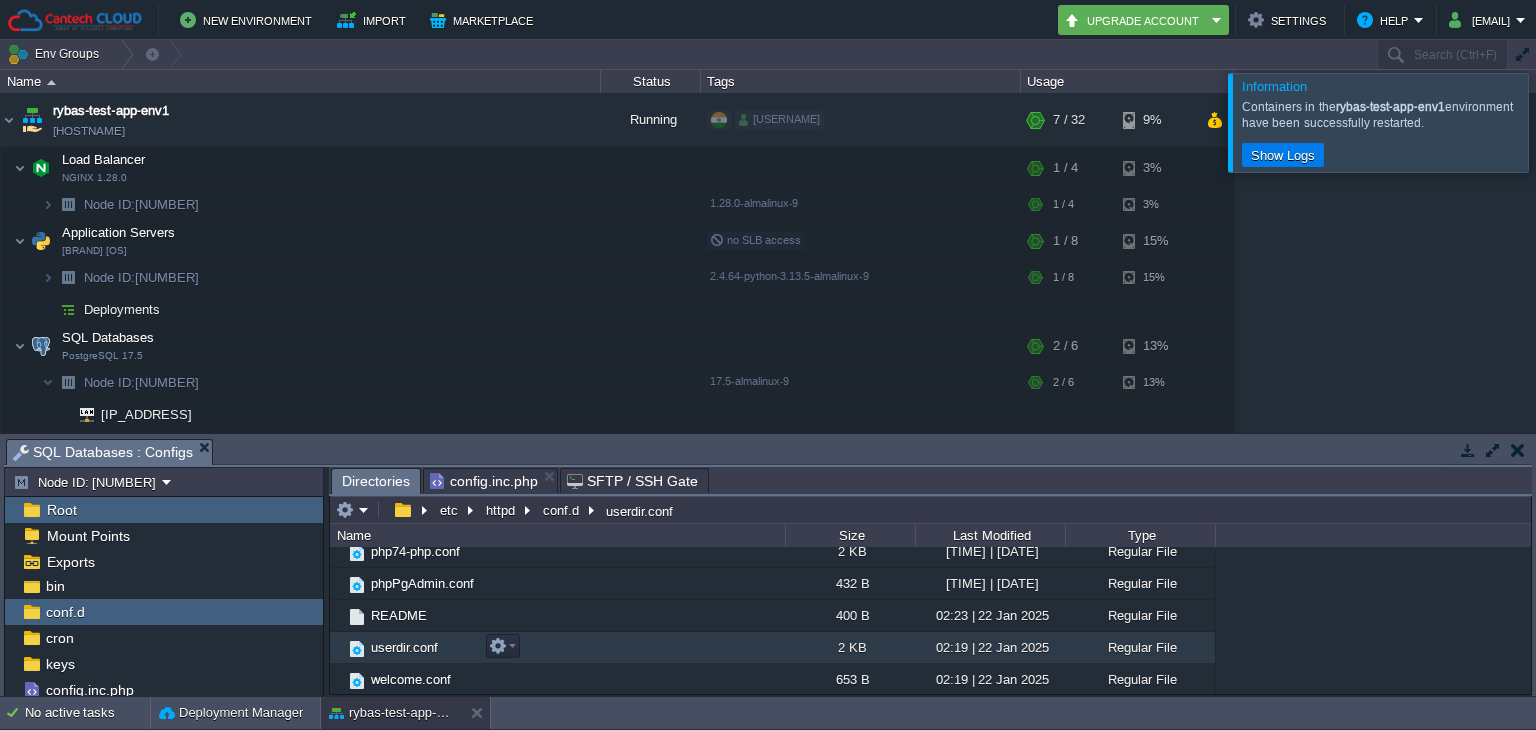 click on "userdir.conf" at bounding box center (404, 647) 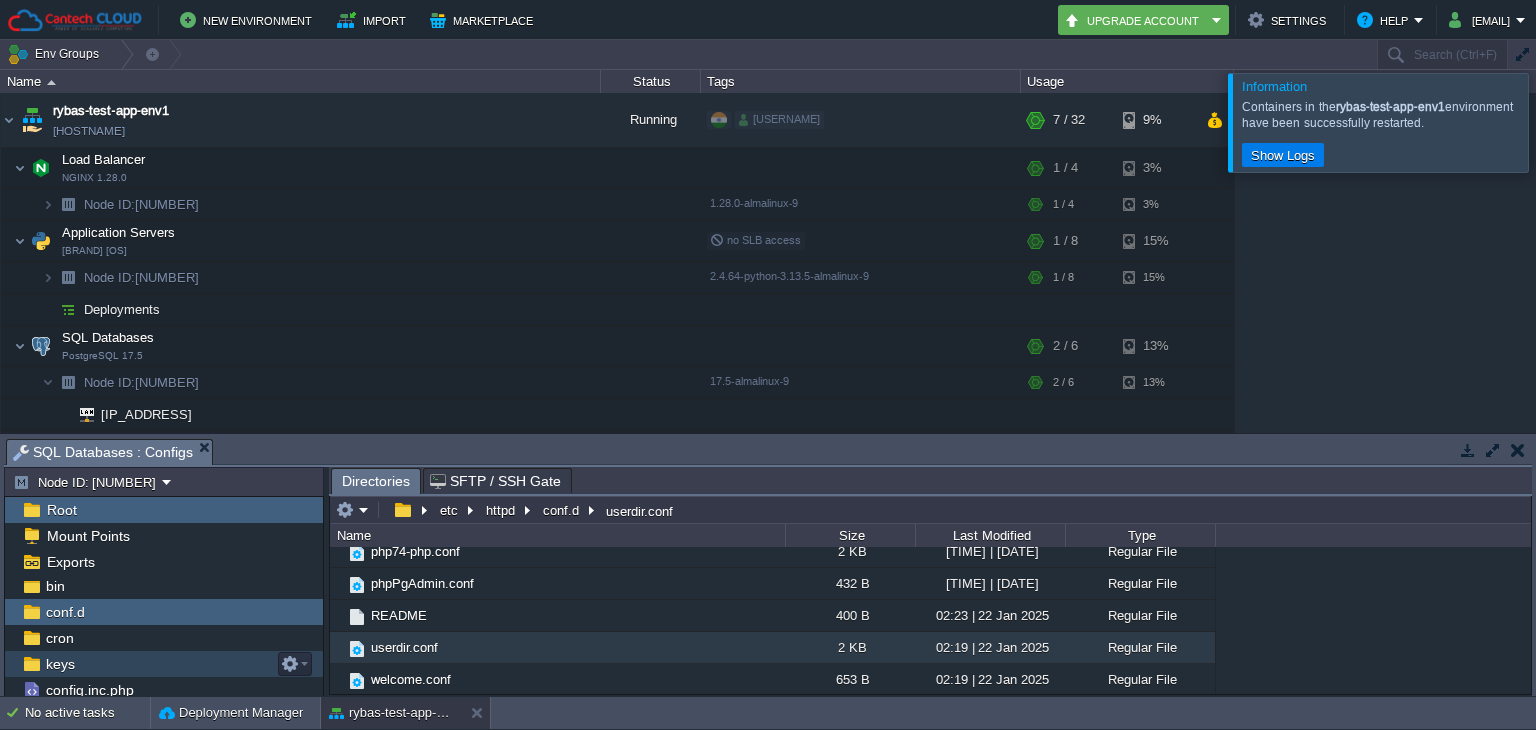 click on "keys" at bounding box center (164, 664) 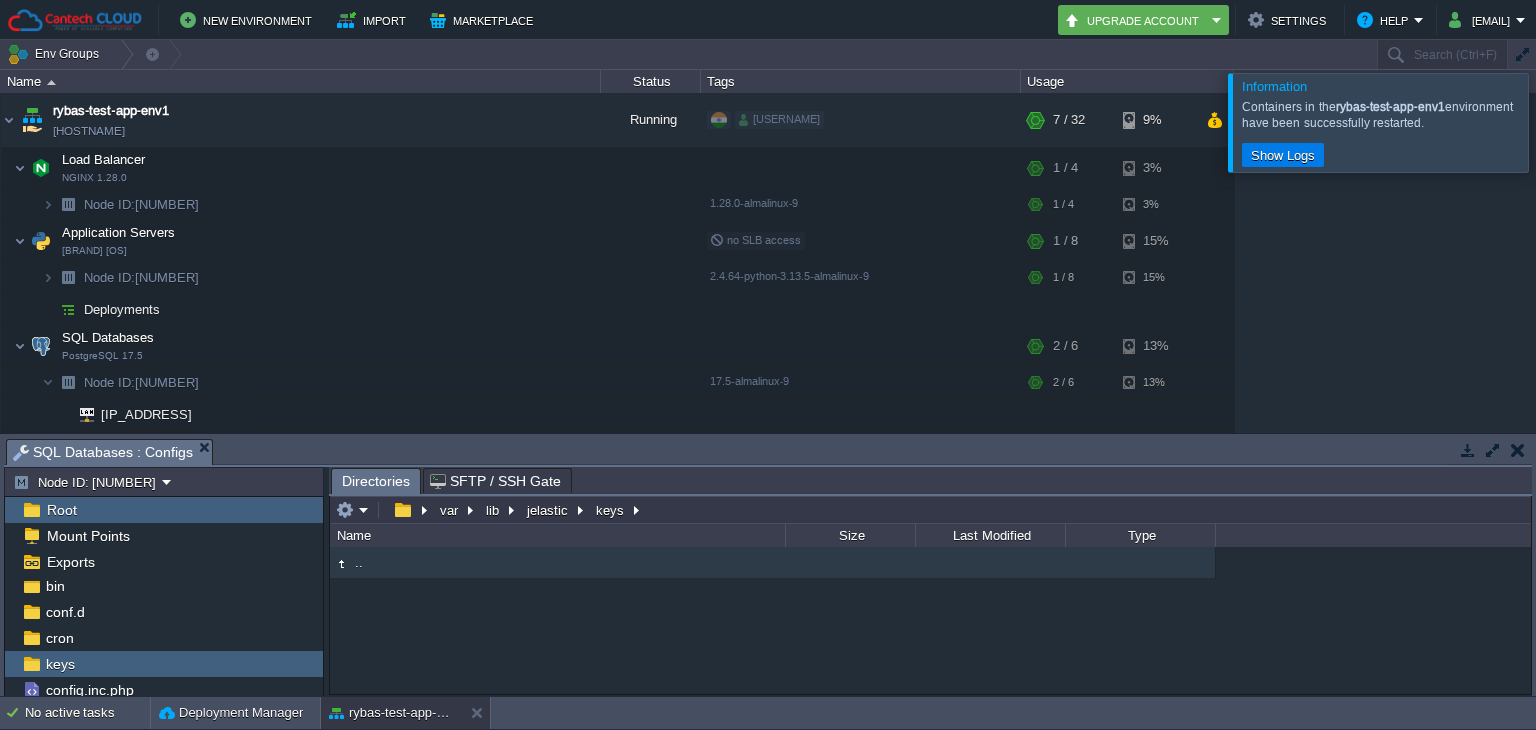 click on ".." at bounding box center (359, 562) 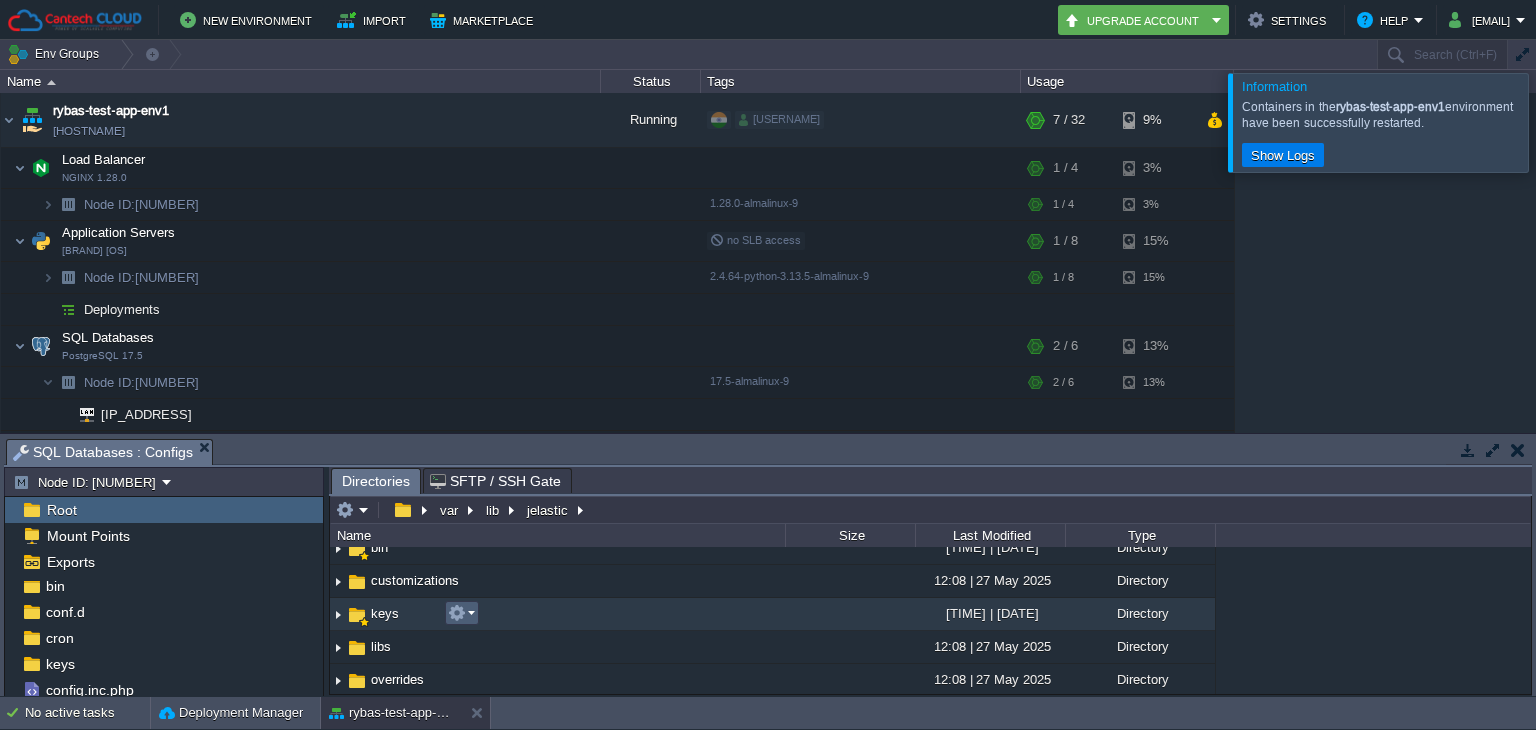 click at bounding box center (461, 613) 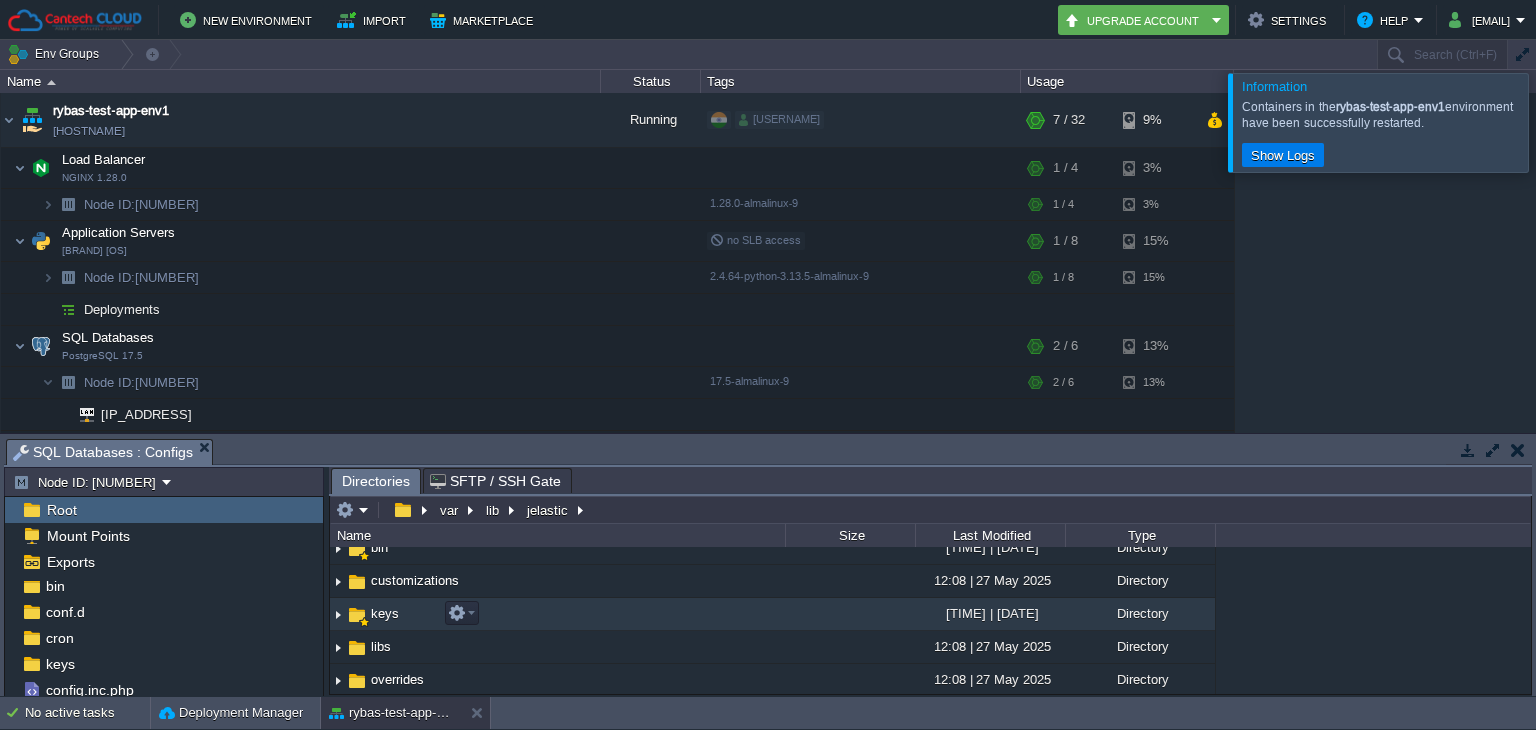 click on "keys" at bounding box center (557, 614) 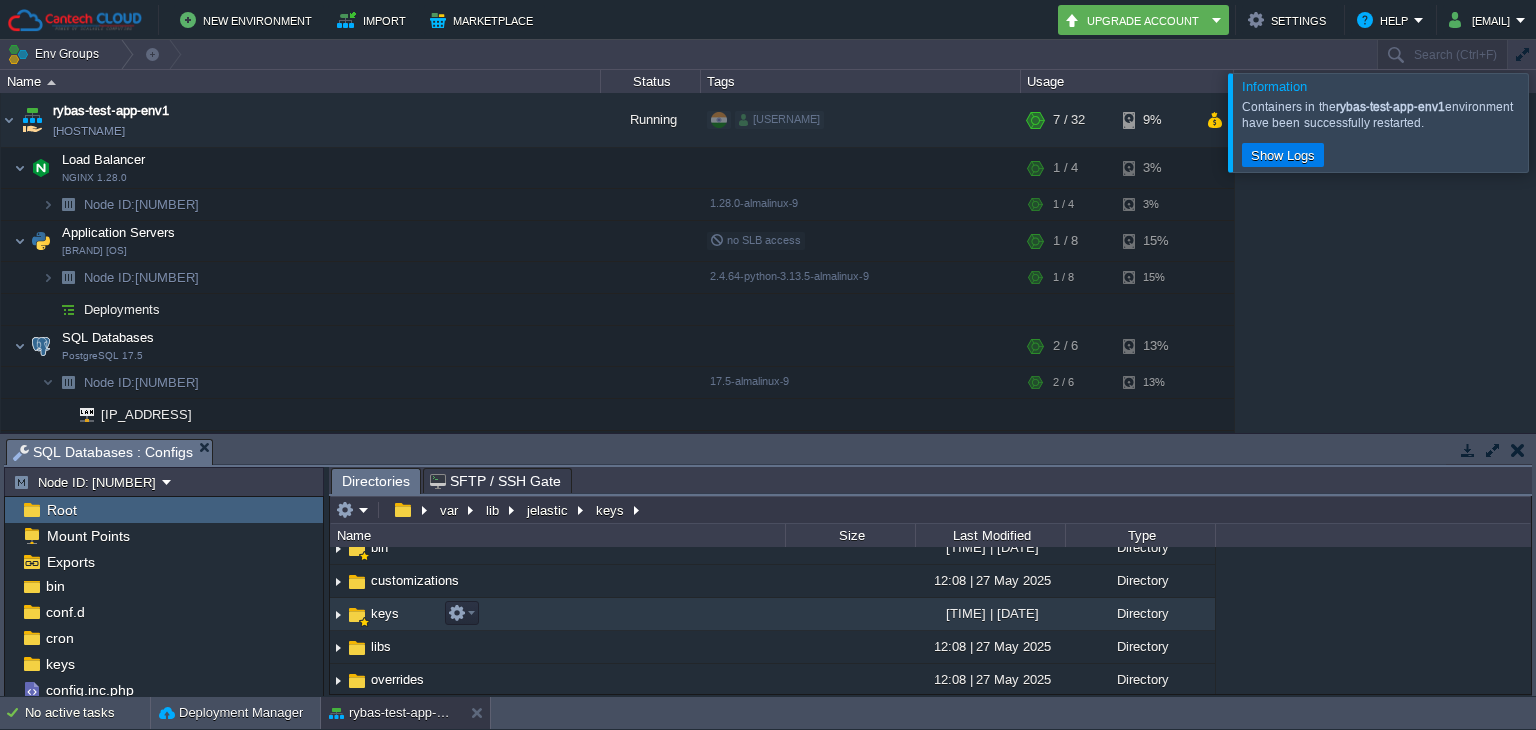 click on "keys" at bounding box center [557, 614] 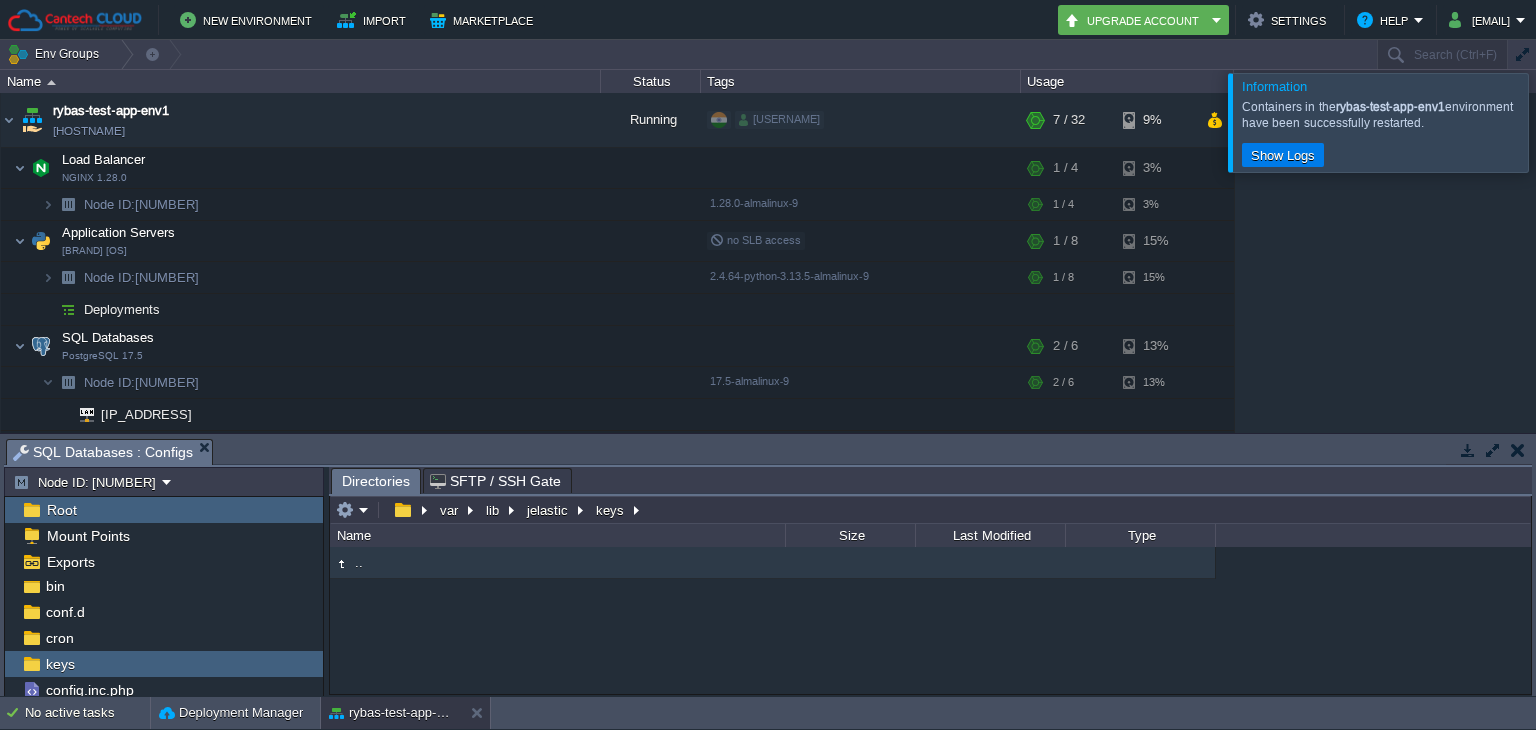 click at bounding box center (341, 564) 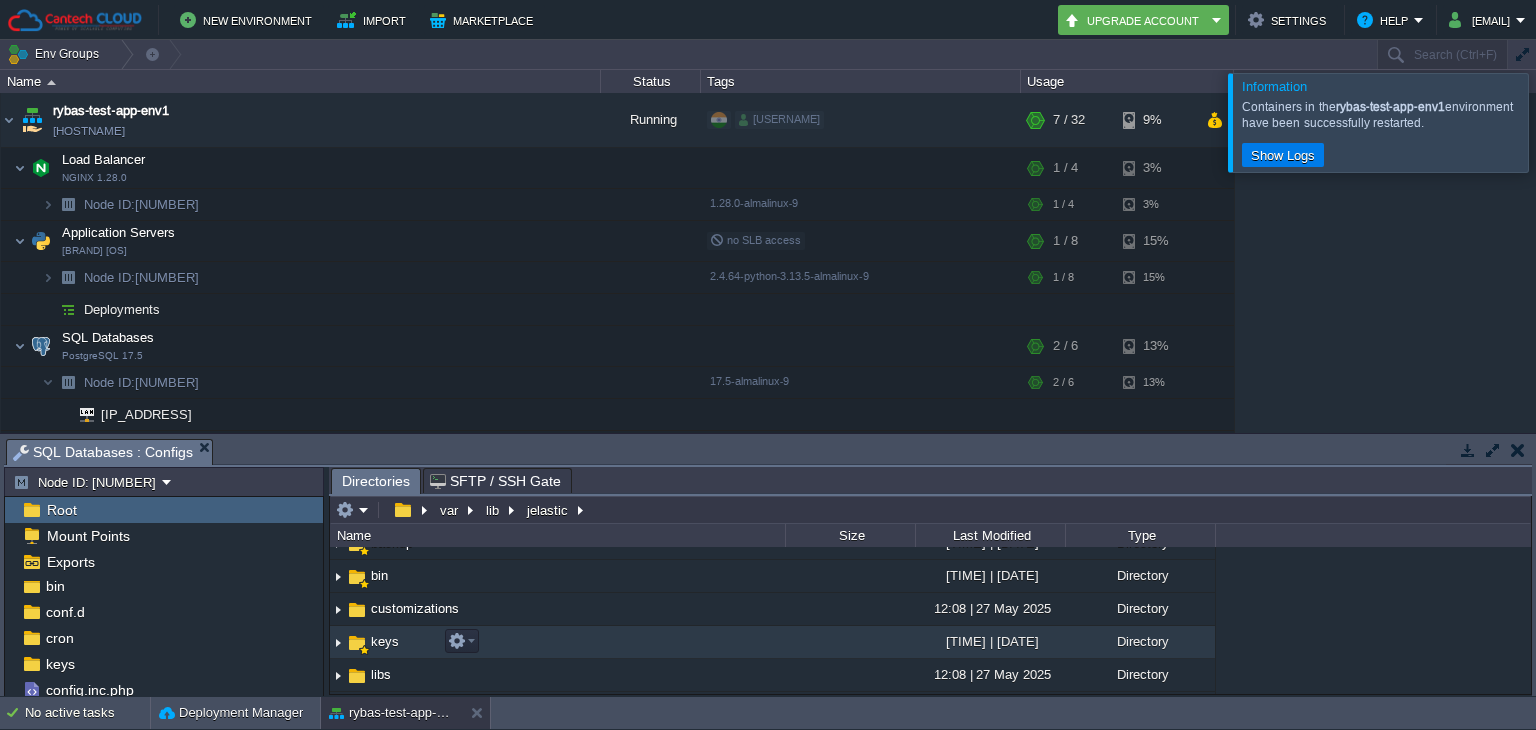 click at bounding box center [338, 642] 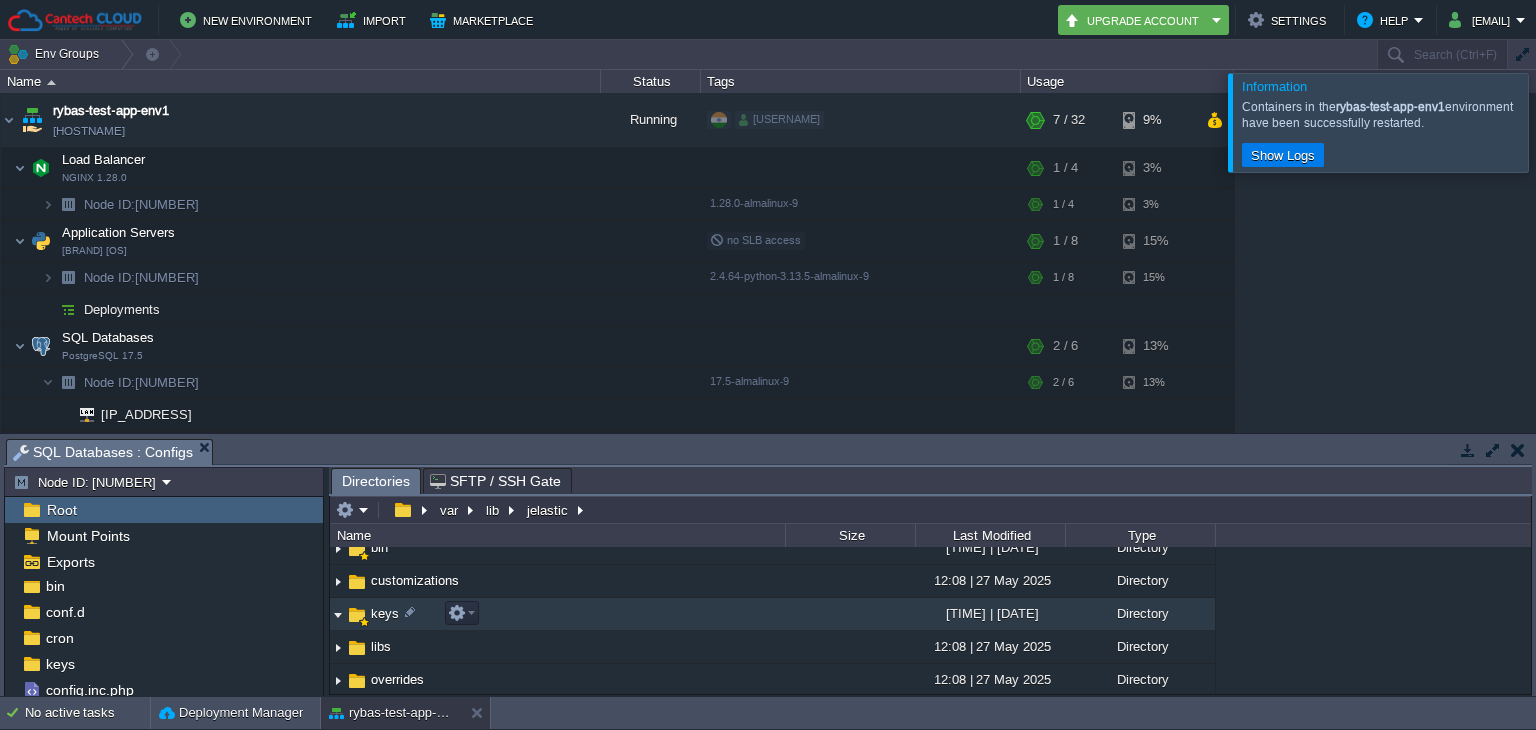 click at bounding box center [338, 614] 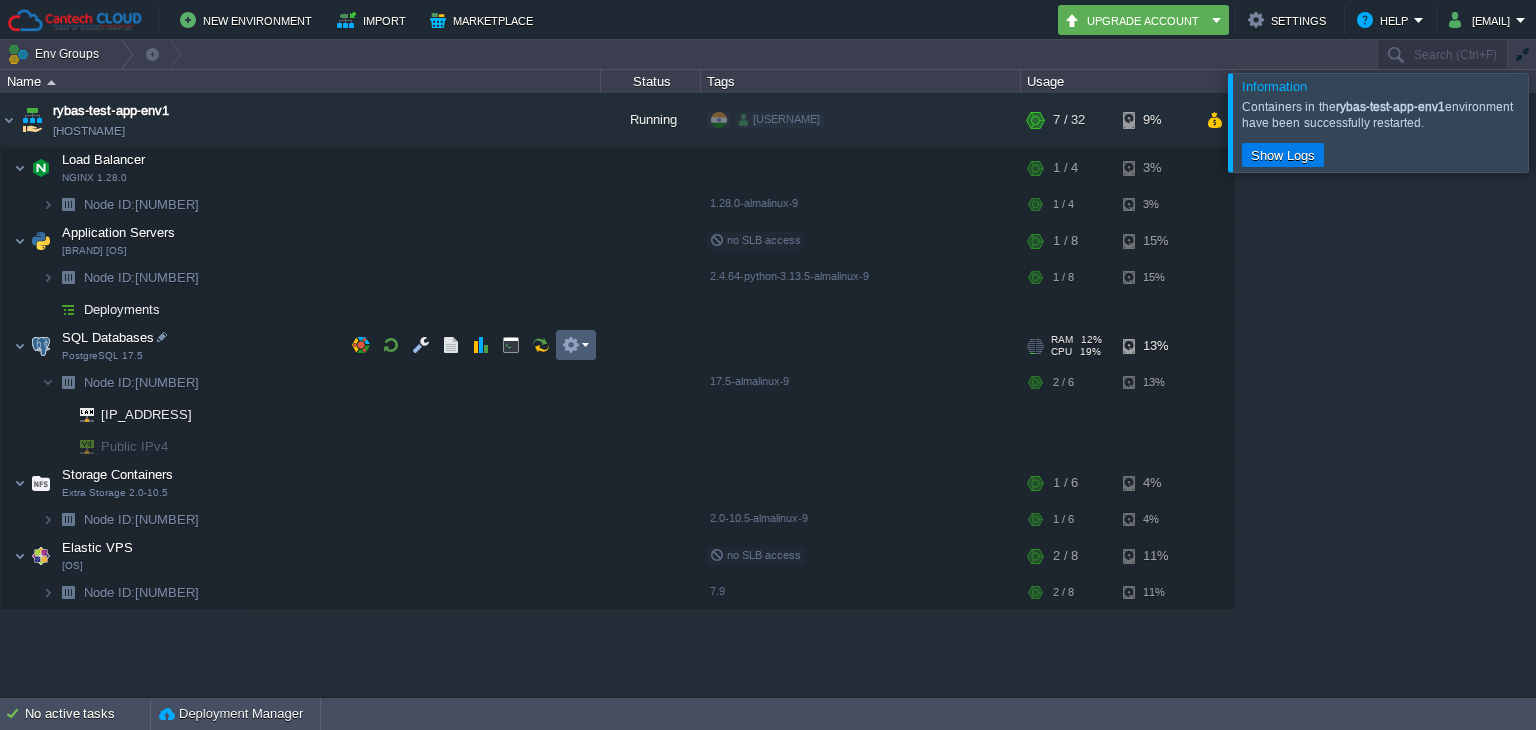 click at bounding box center [575, 345] 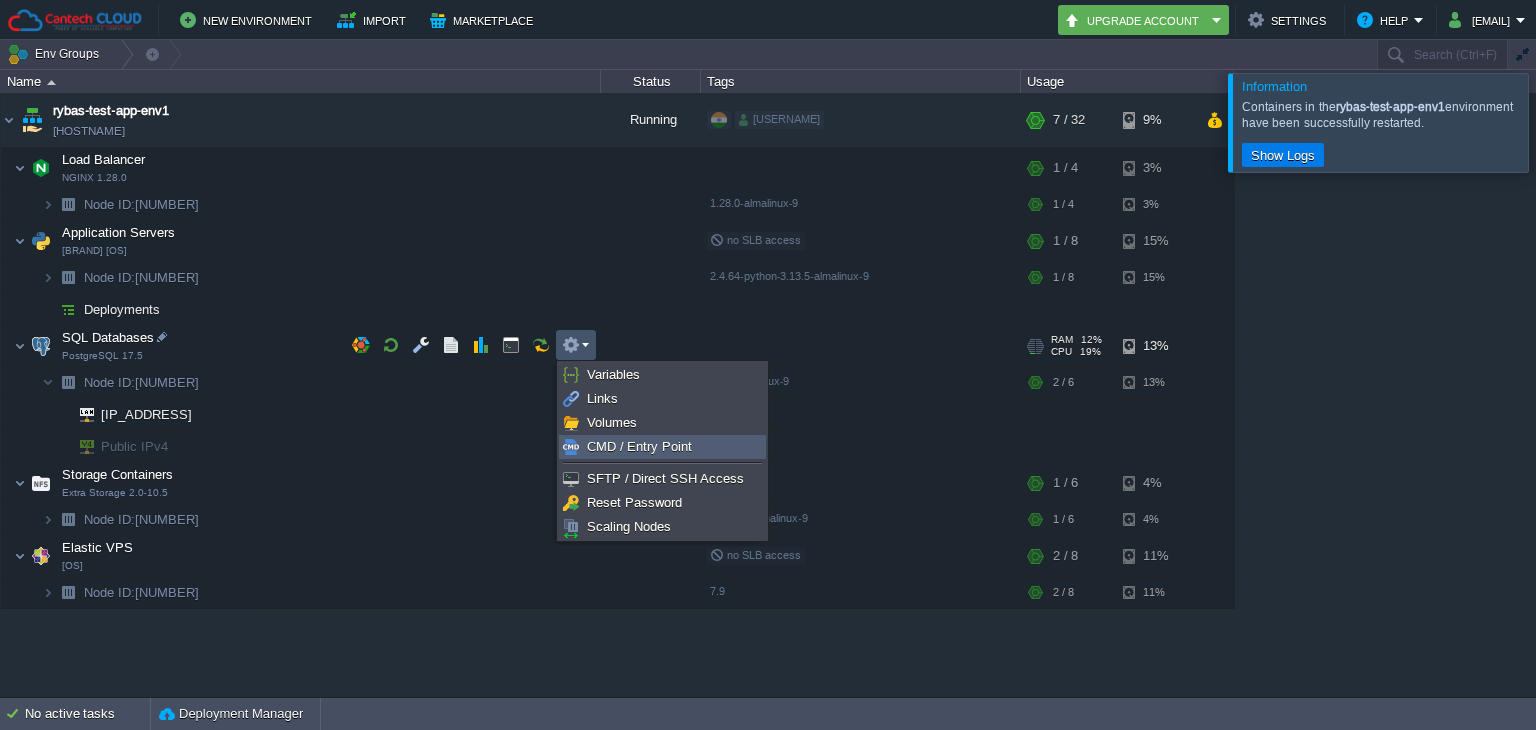click at bounding box center [571, 447] 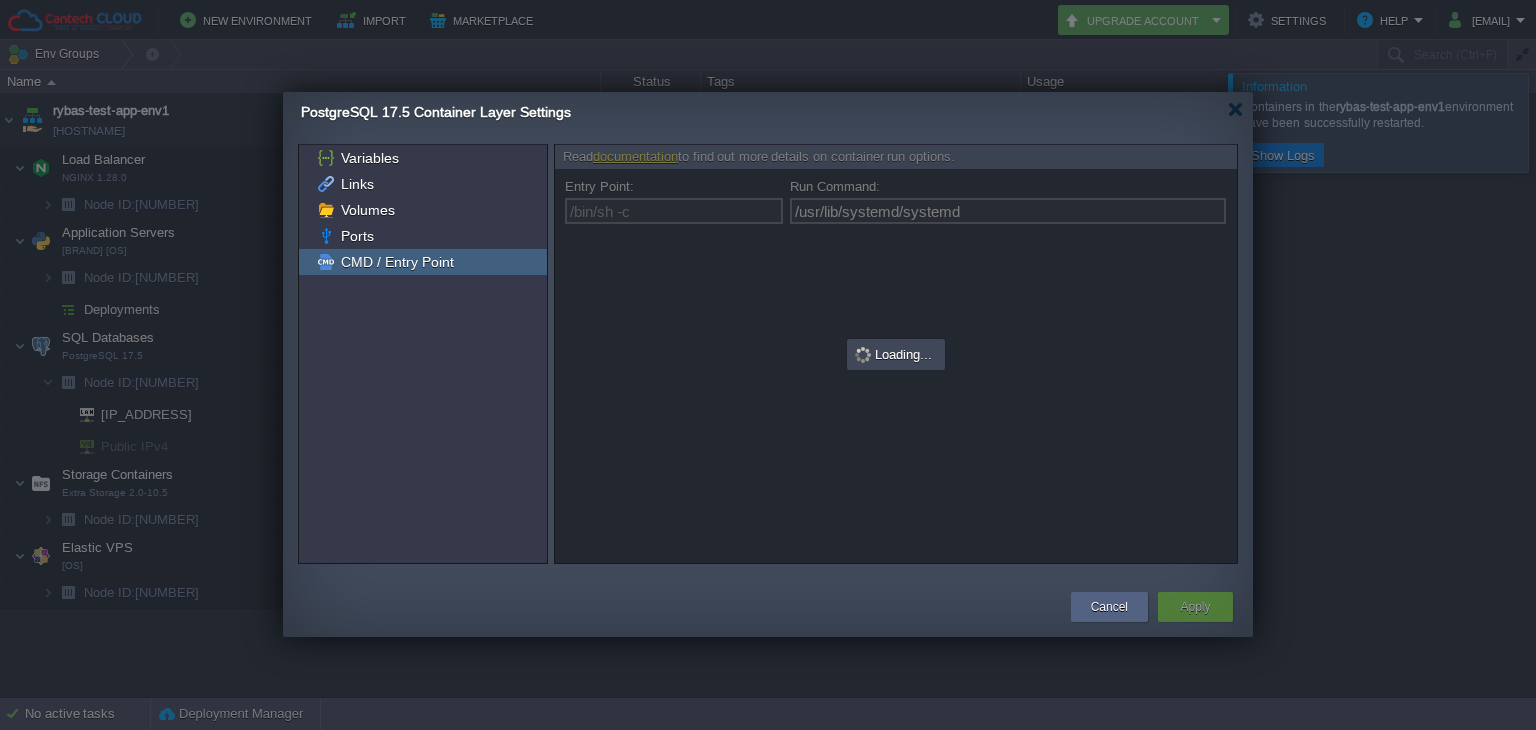 type on "/bin/sh -c" 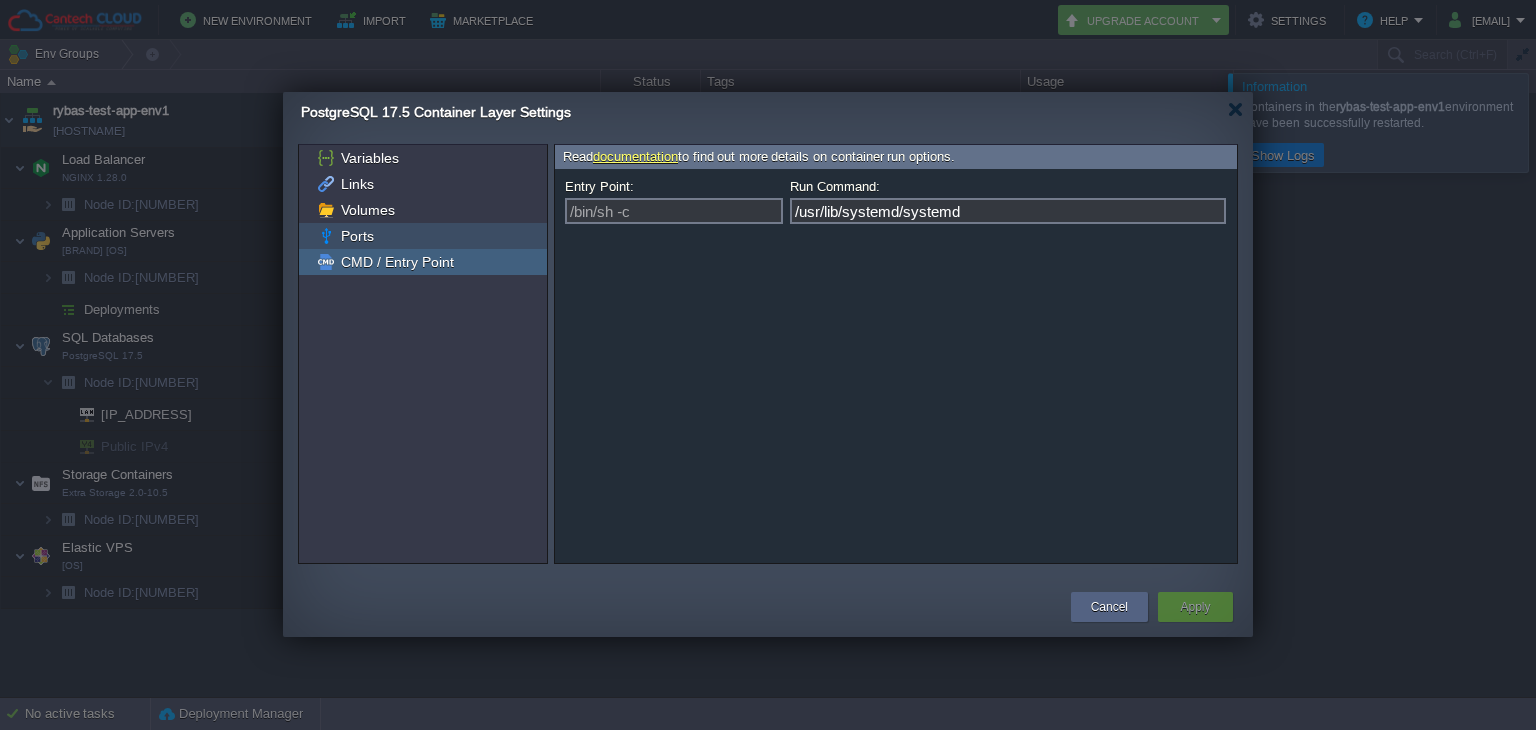 click on "Ports" at bounding box center [357, 236] 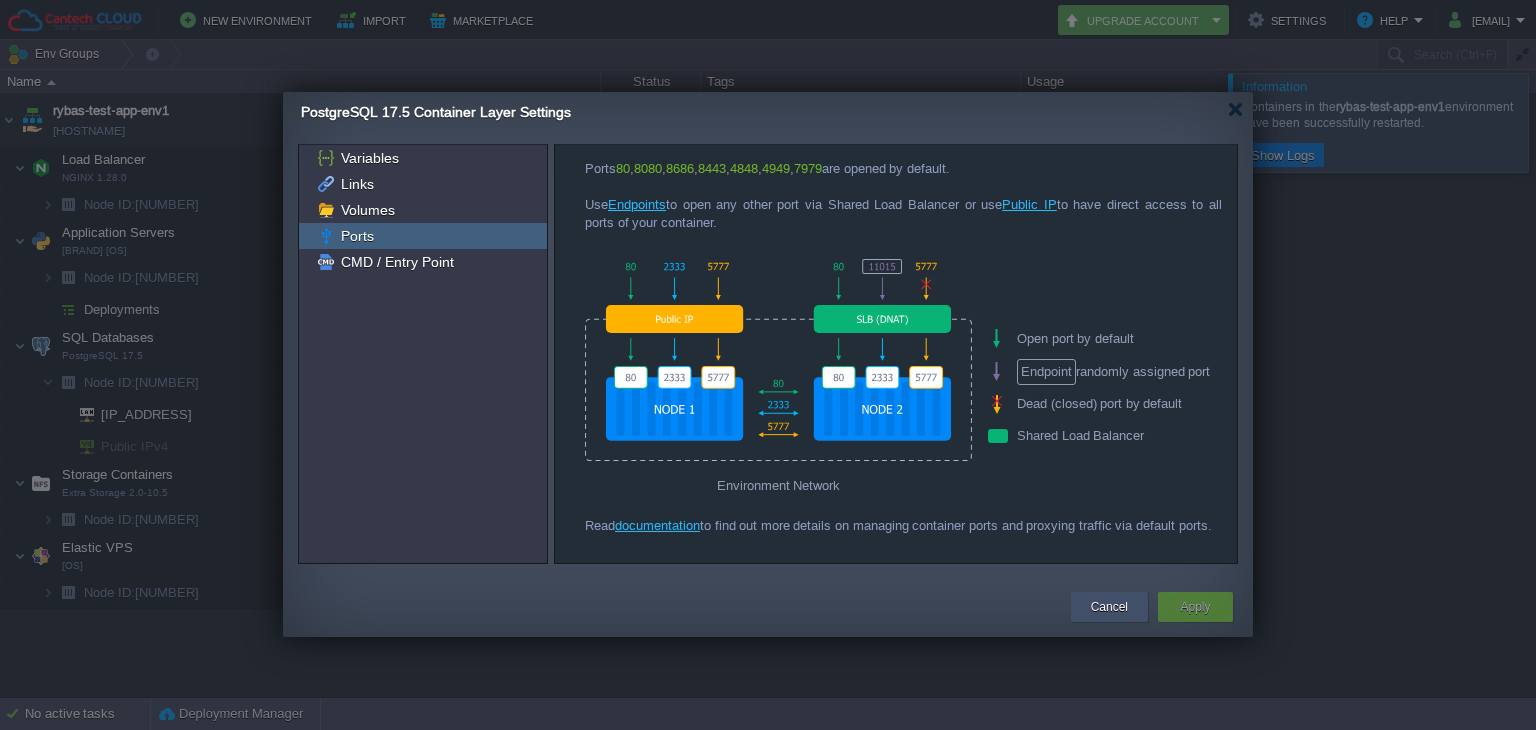 click on "Cancel" at bounding box center [1109, 607] 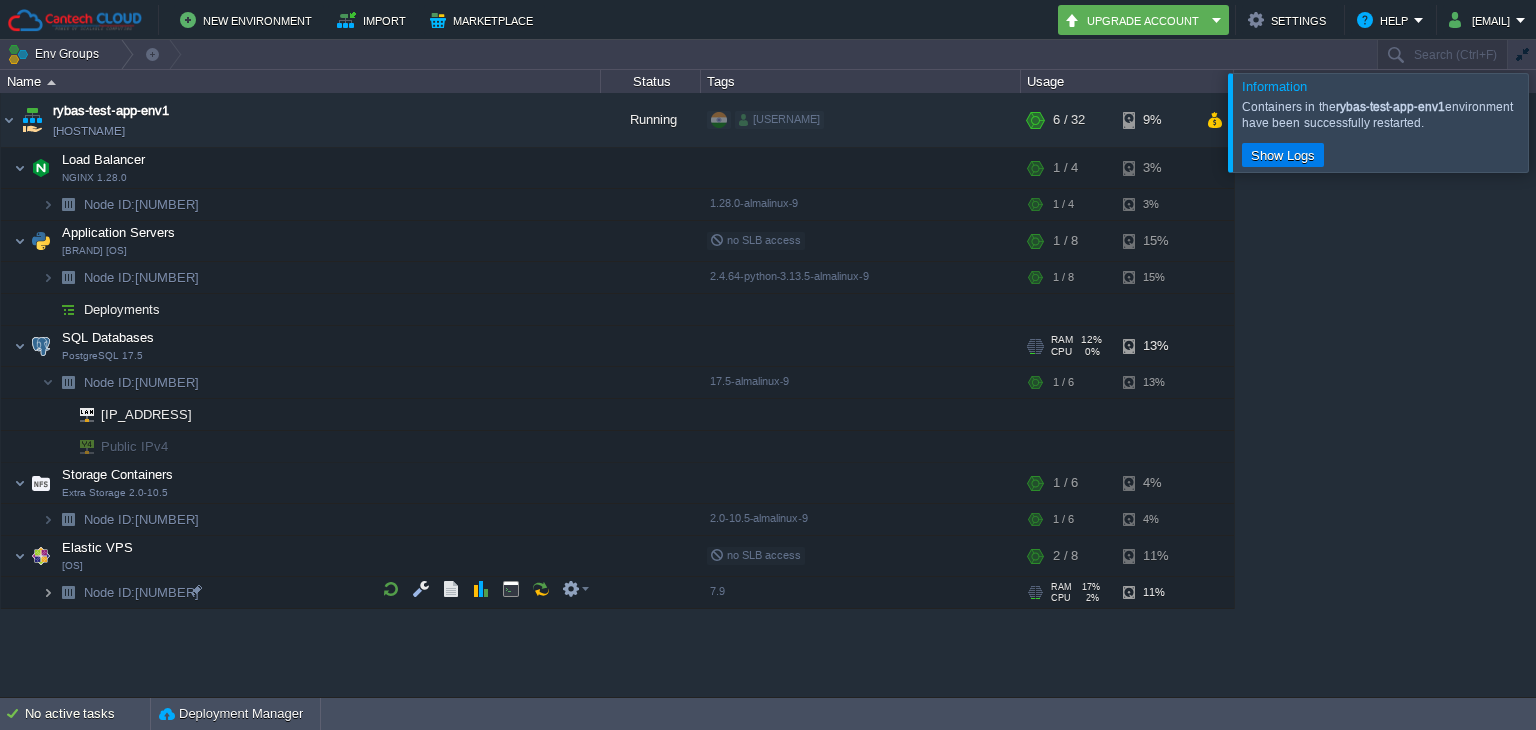click at bounding box center (48, 592) 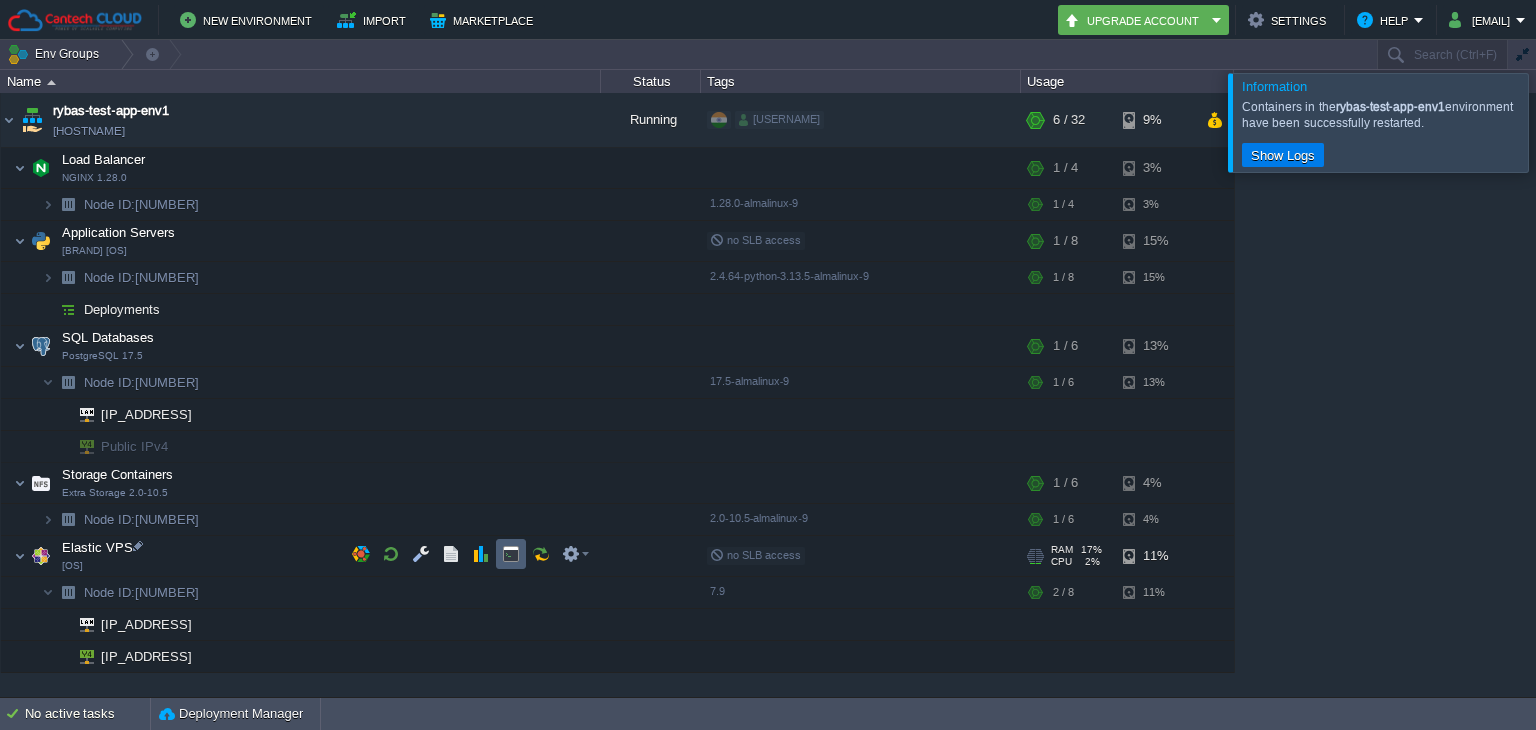 click at bounding box center [511, 554] 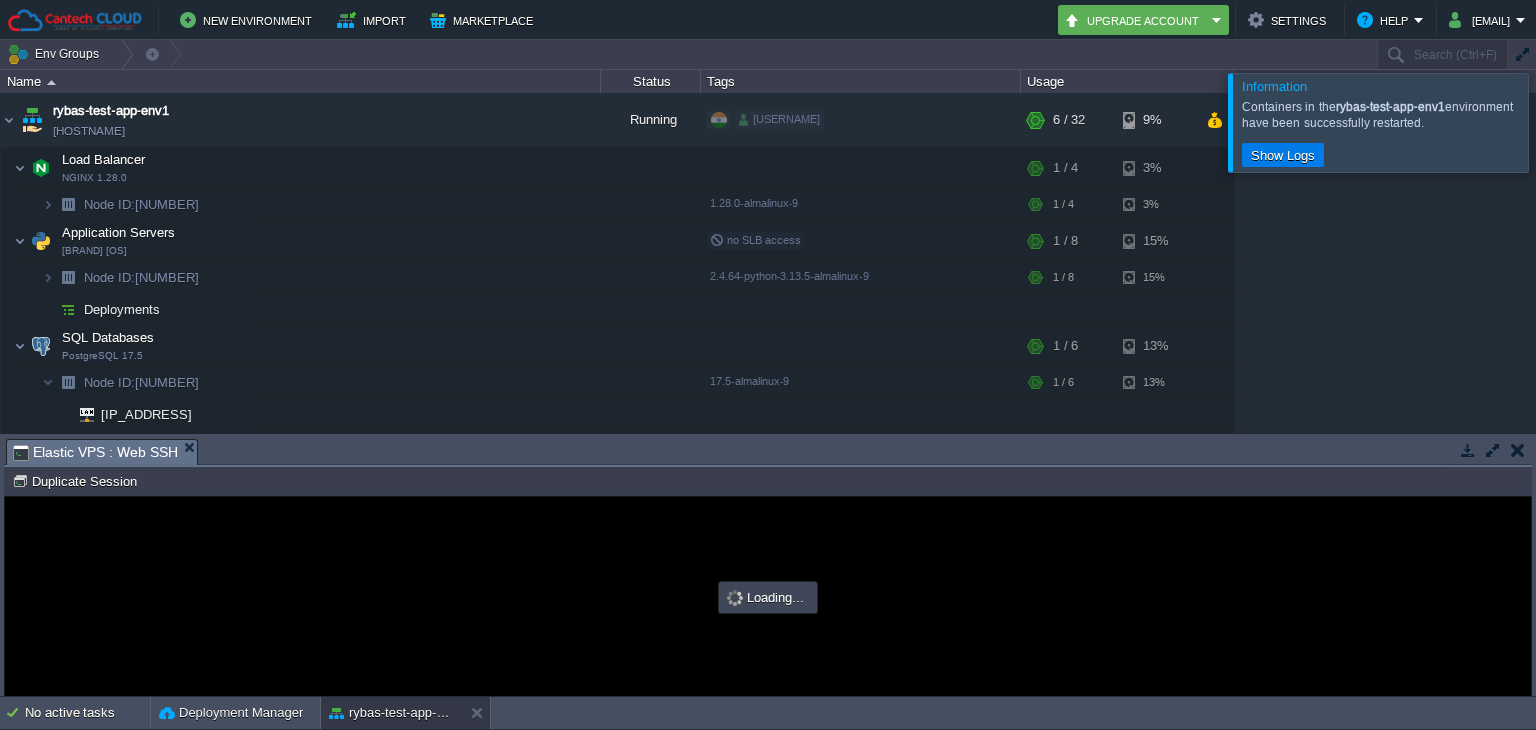 scroll, scrollTop: 0, scrollLeft: 0, axis: both 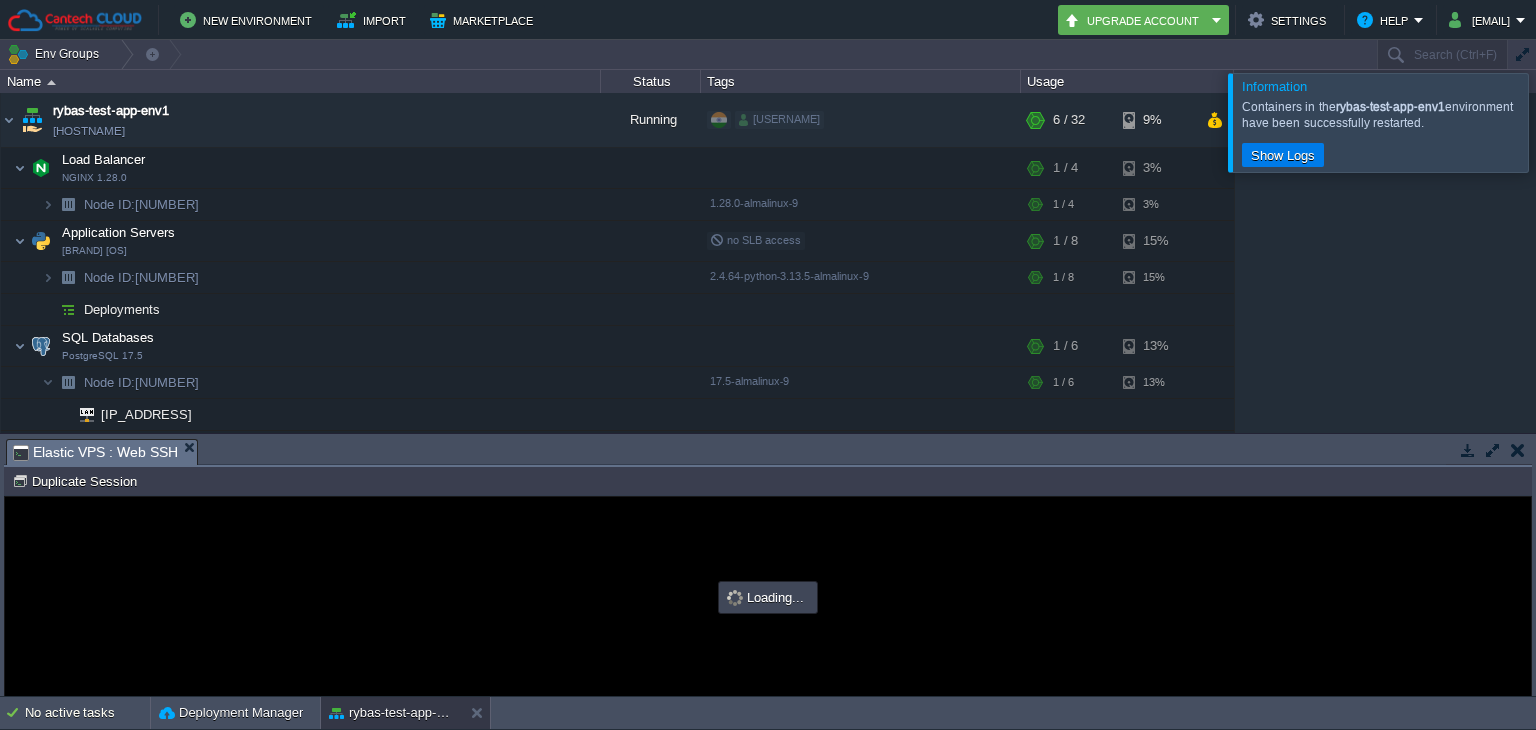 type on "#000000" 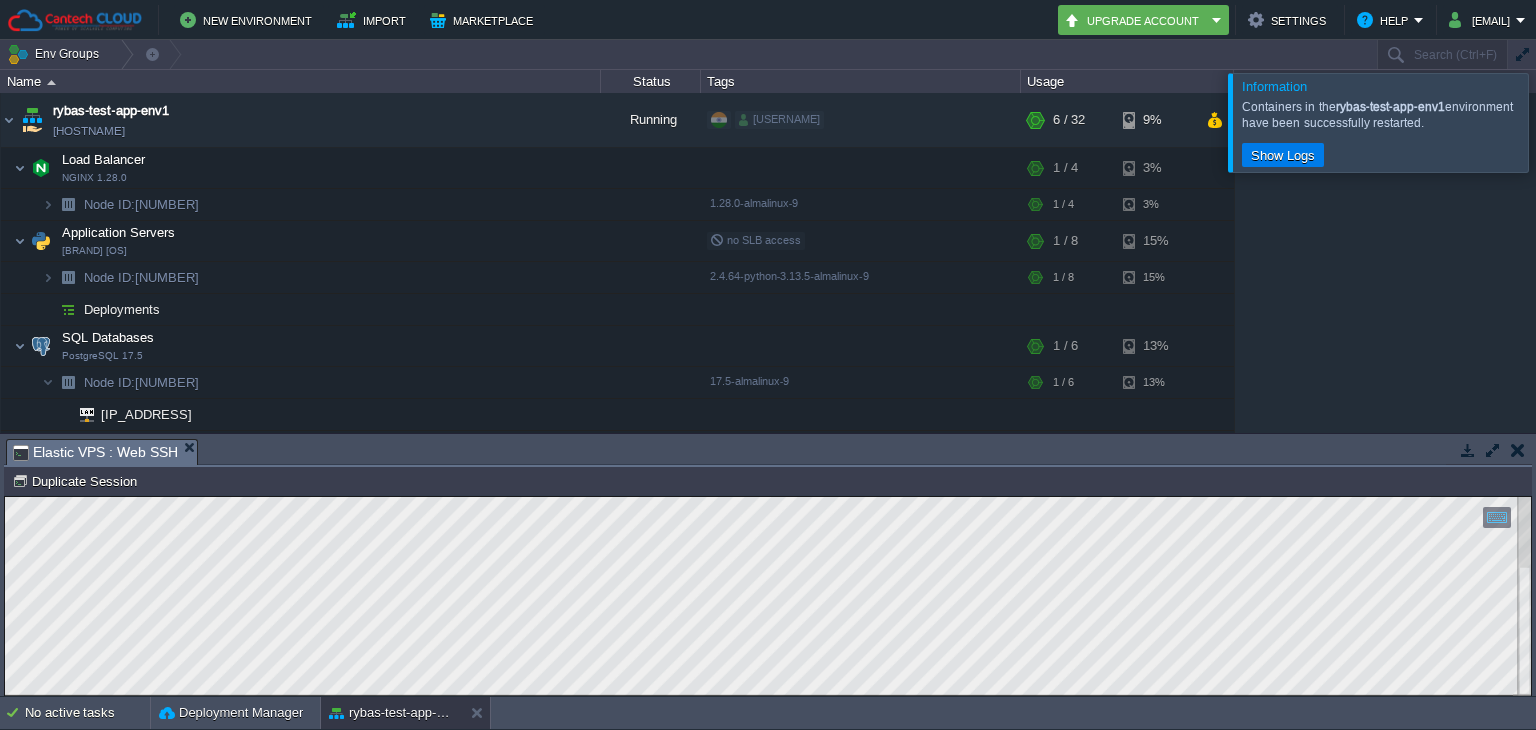 click on "Copy:                  Ctrl + Shift + C                                          Paste:                  Ctrl + V                                         Settings:                  Ctrl + Shift + Alt
0" at bounding box center [768, 497] 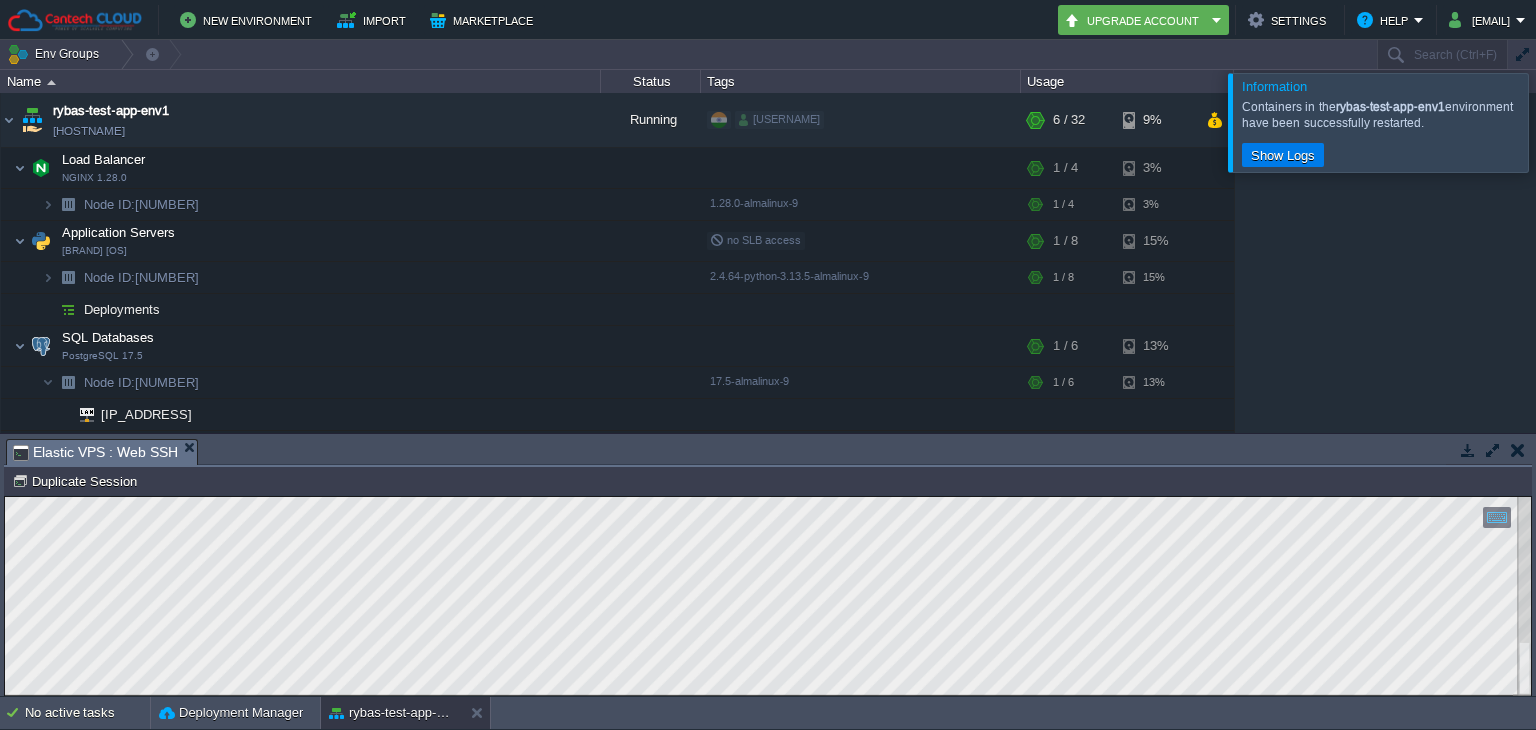click on "Copy:                  Ctrl + Shift + C                                          Paste:                  Ctrl + V                                         Settings:                  Ctrl + Shift + Alt
0" at bounding box center (768, 497) 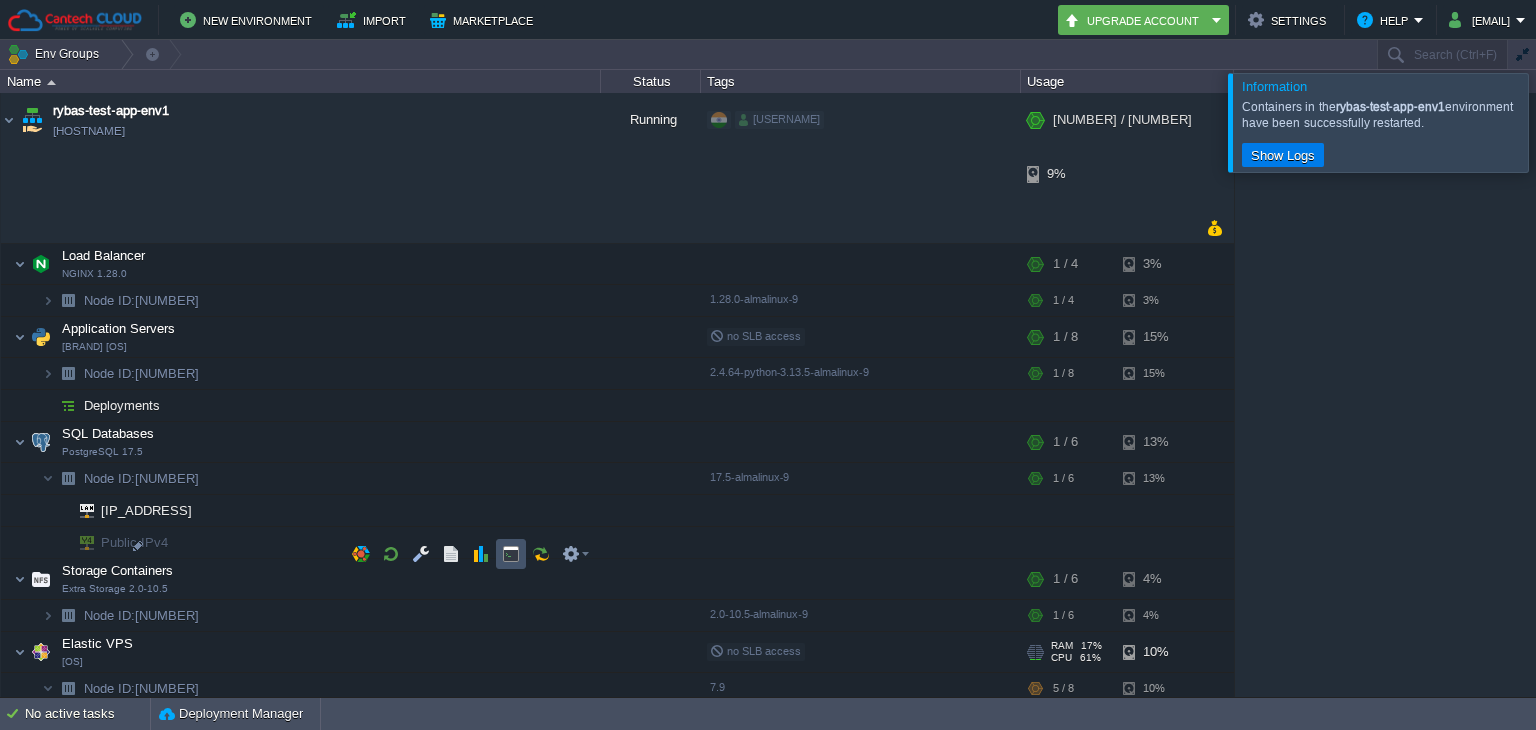 click at bounding box center (511, 554) 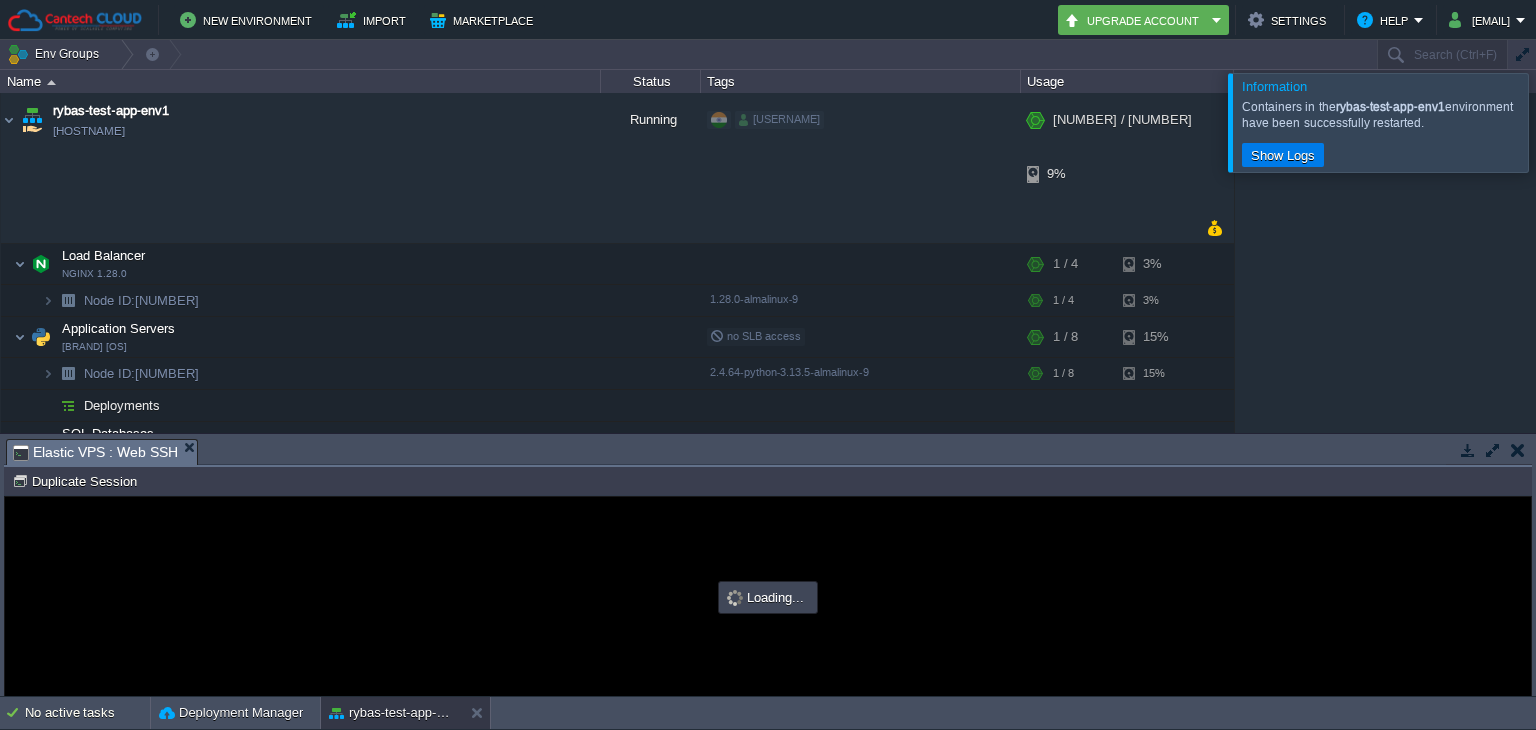 scroll, scrollTop: 0, scrollLeft: 0, axis: both 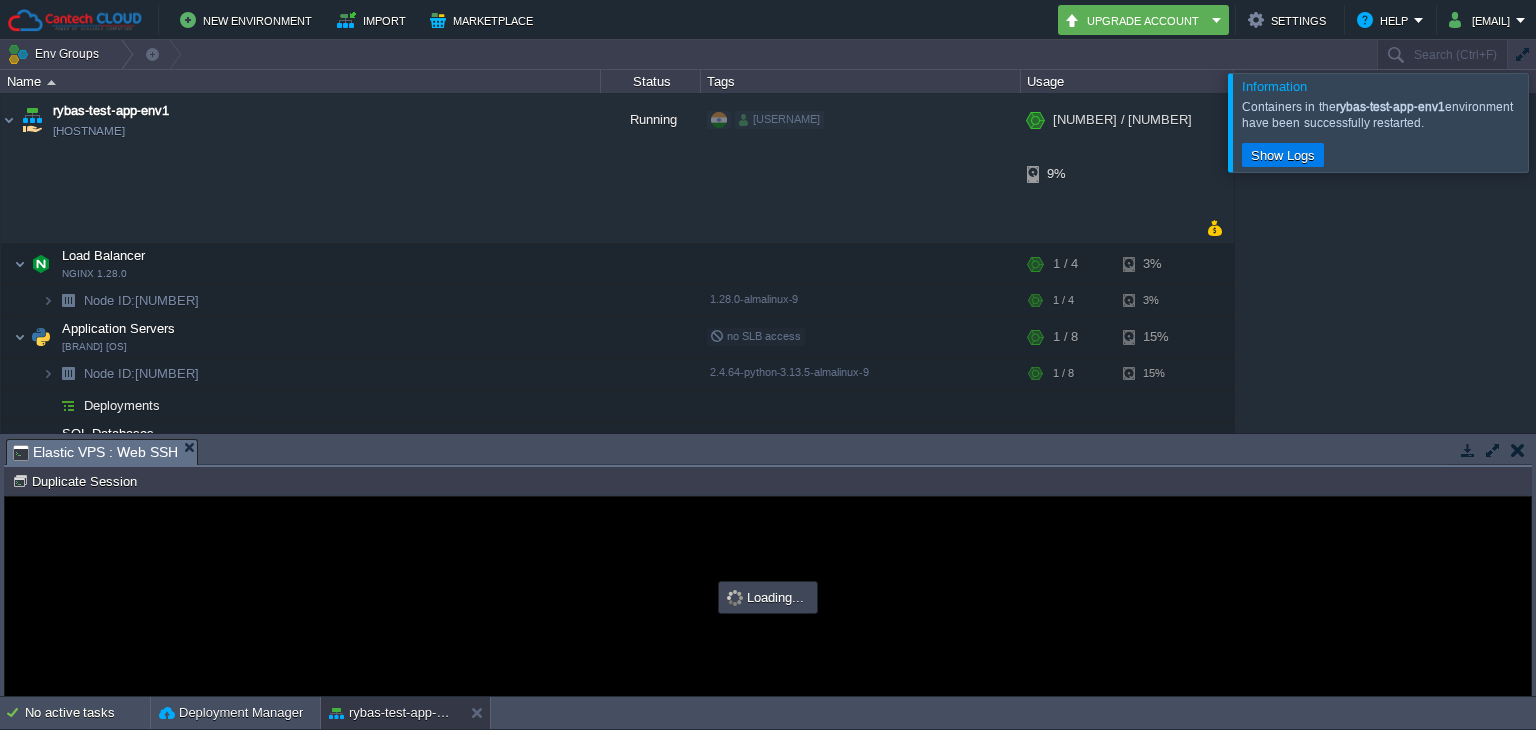 type on "#000000" 